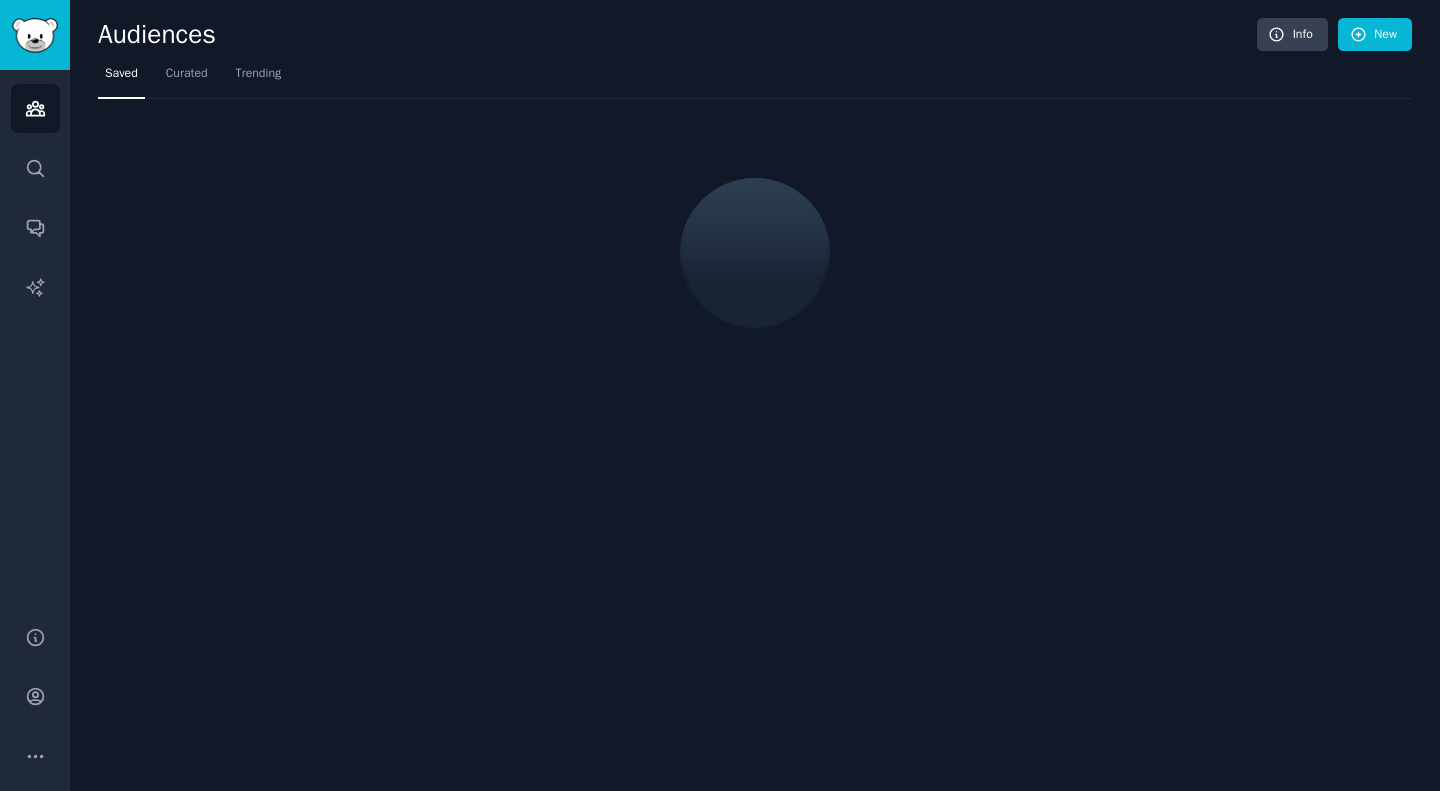 scroll, scrollTop: 0, scrollLeft: 0, axis: both 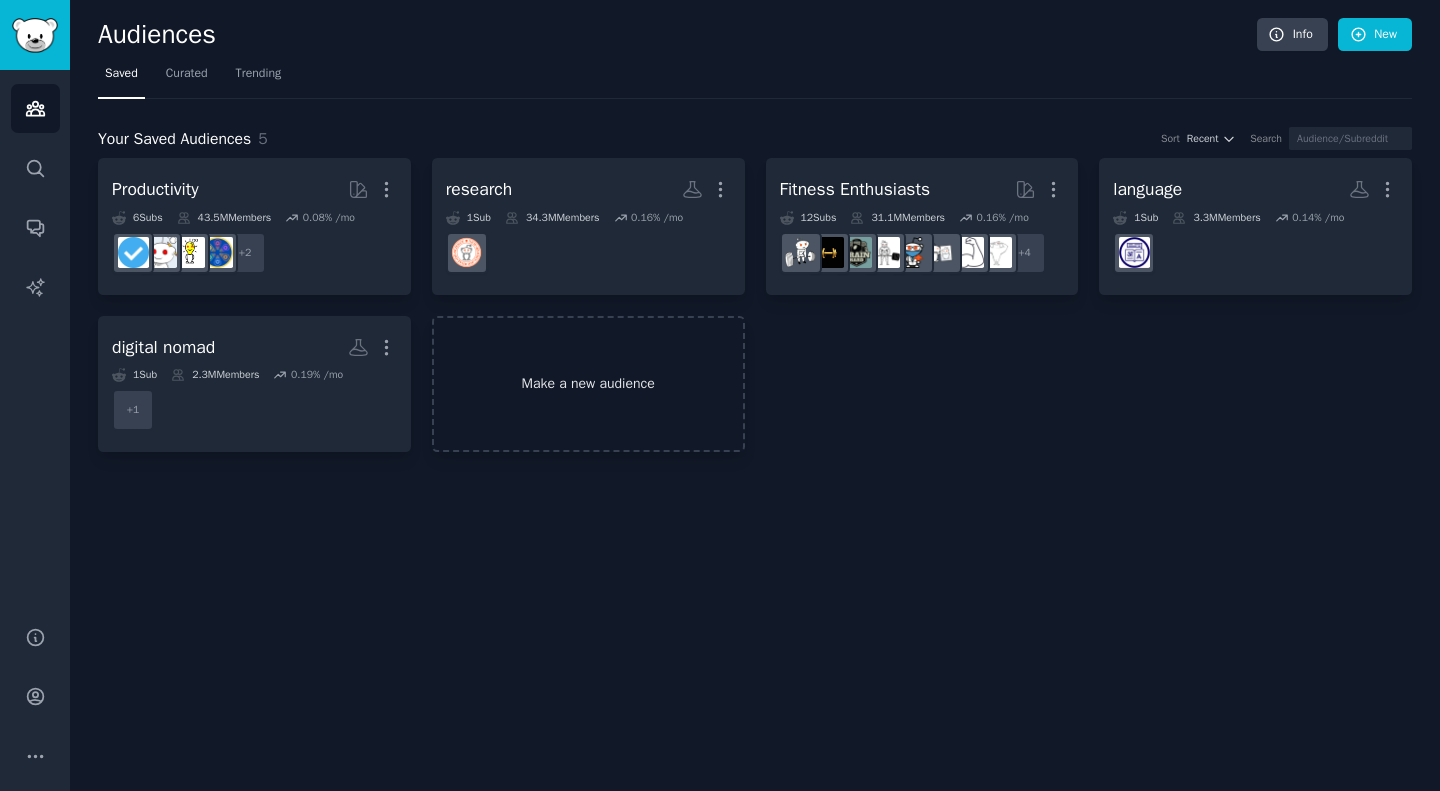 click on "Make a new audience" at bounding box center (588, 384) 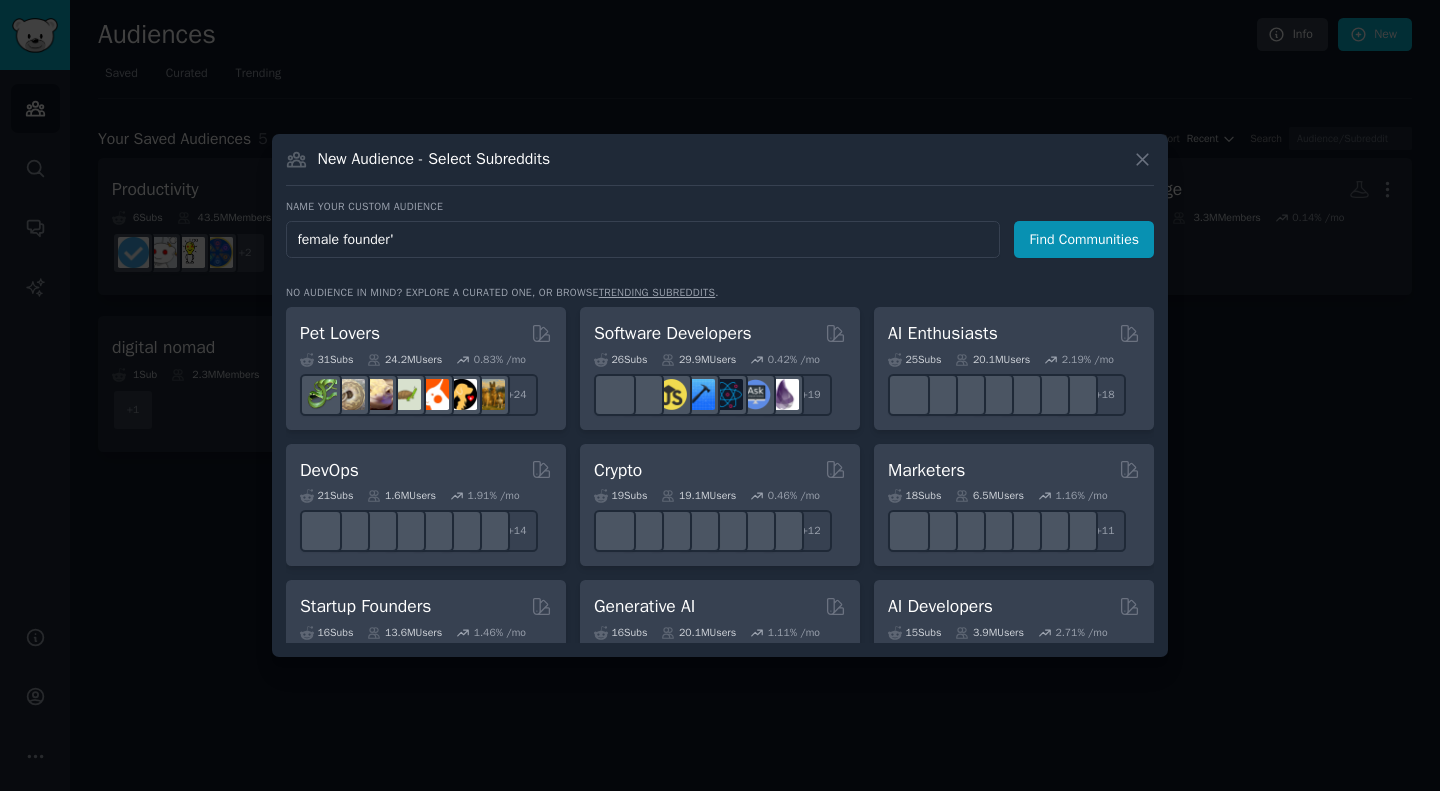 type on "female founder" 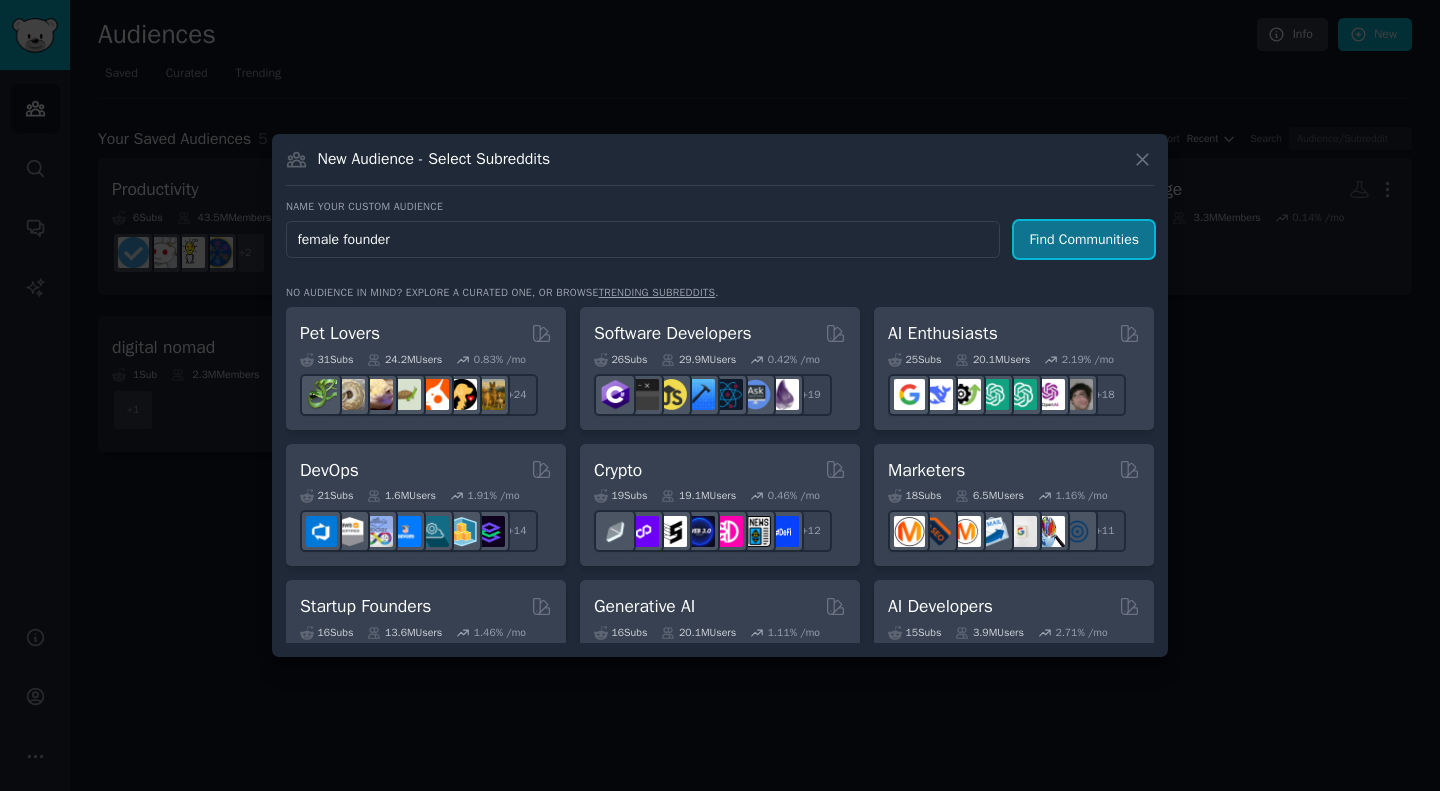 click on "Find Communities" at bounding box center [1084, 239] 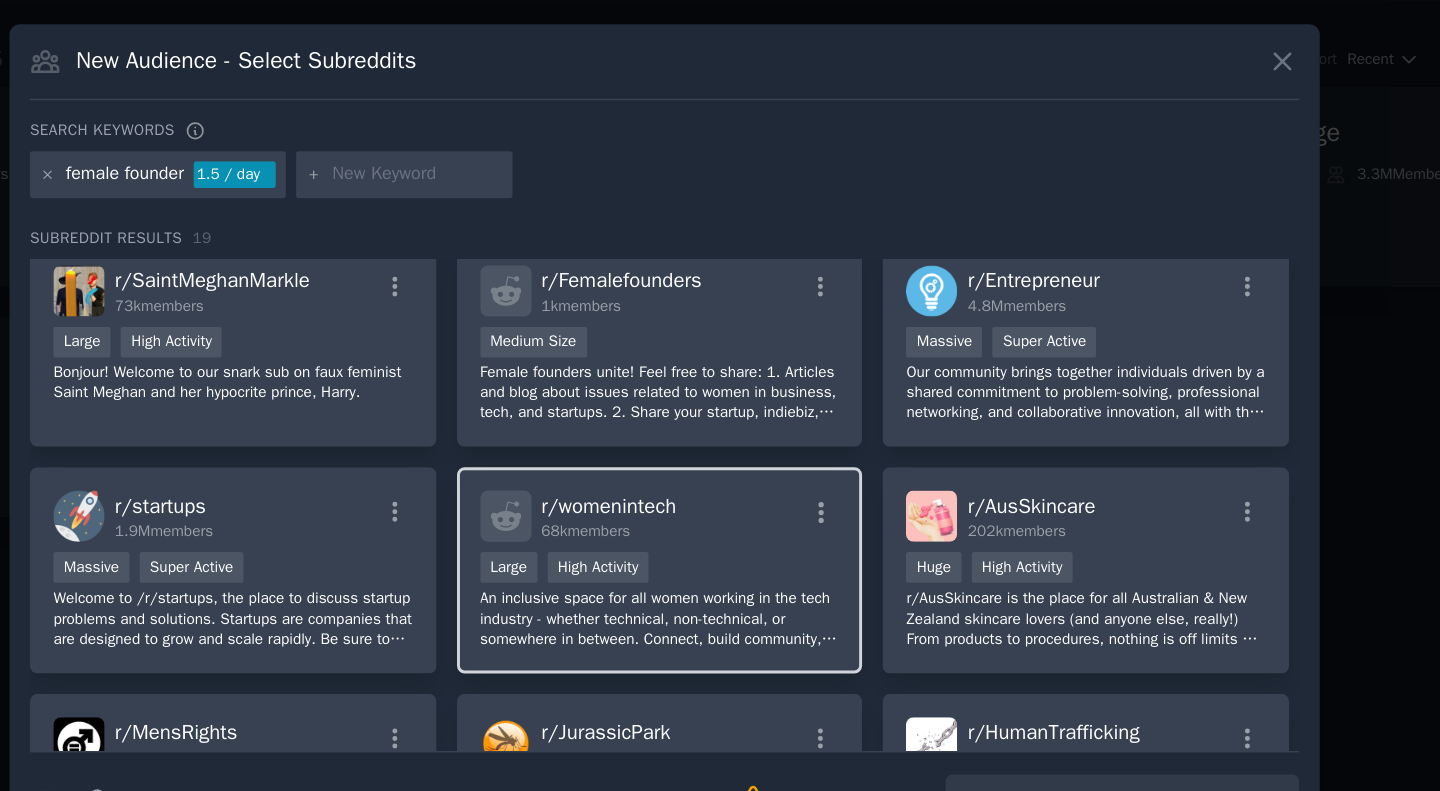 scroll, scrollTop: 14, scrollLeft: 0, axis: vertical 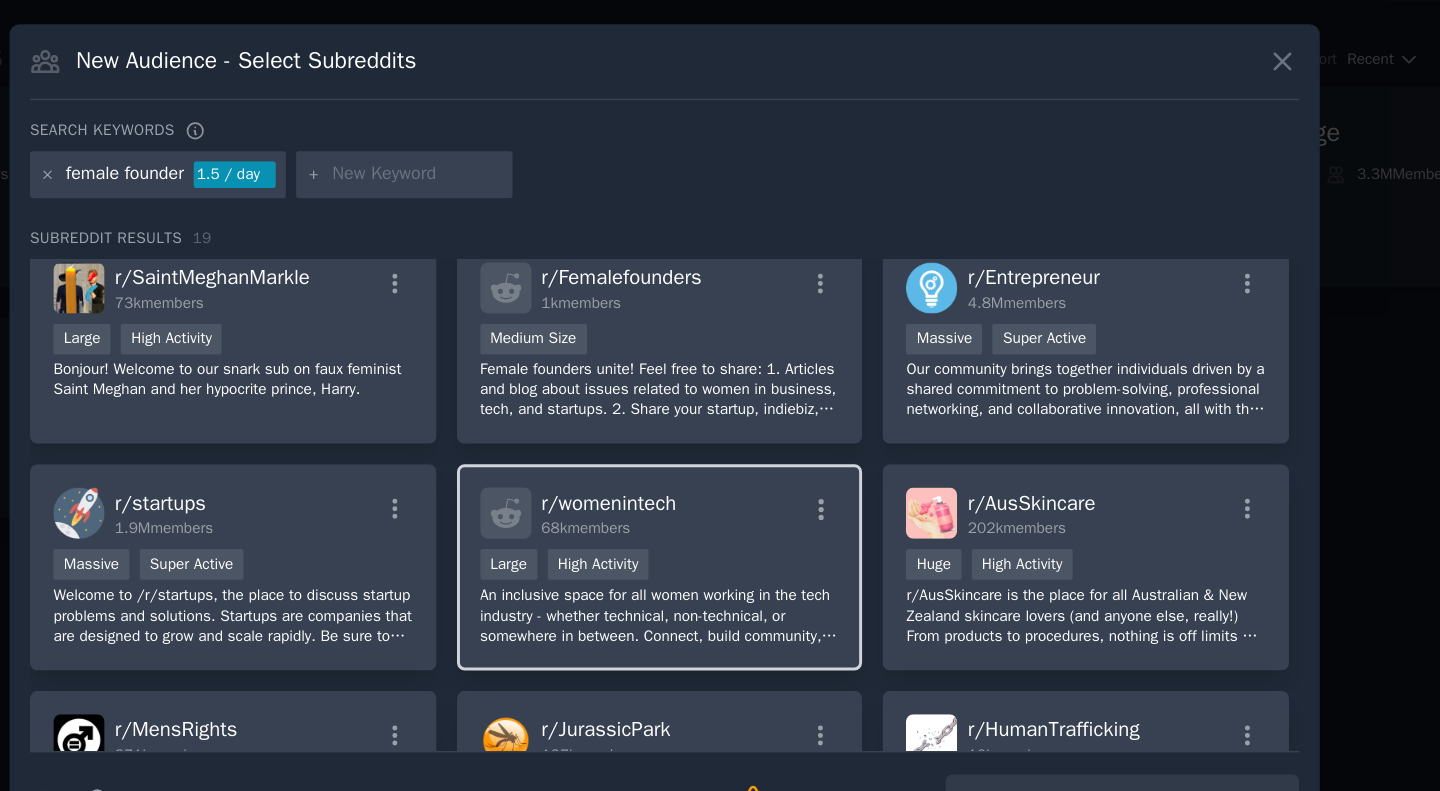click on "r/ womenintech 68k  members Large High Activity An inclusive space for all women working in the tech industry - whether technical, non-technical, or somewhere in between. Connect, build community, and support each other here." at bounding box center (717, 486) 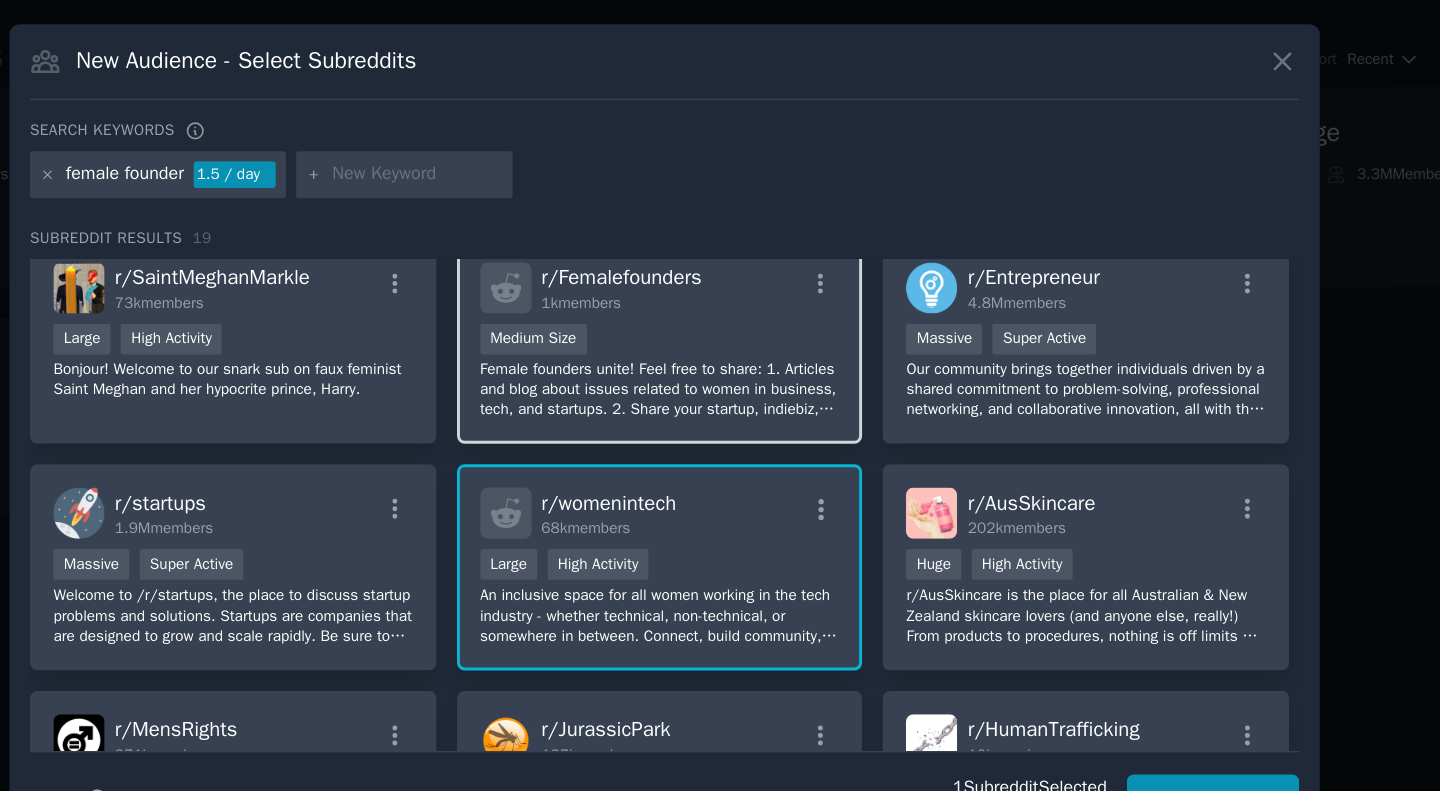 click on "Female founders unite! Feel free to share:
1. Articles and blog about issues related to women in business, tech, and startups.
2. Share your startup, indiebiz, and journey.
3. Startup tools and resources.
4. Questions about startups & business." at bounding box center [717, 365] 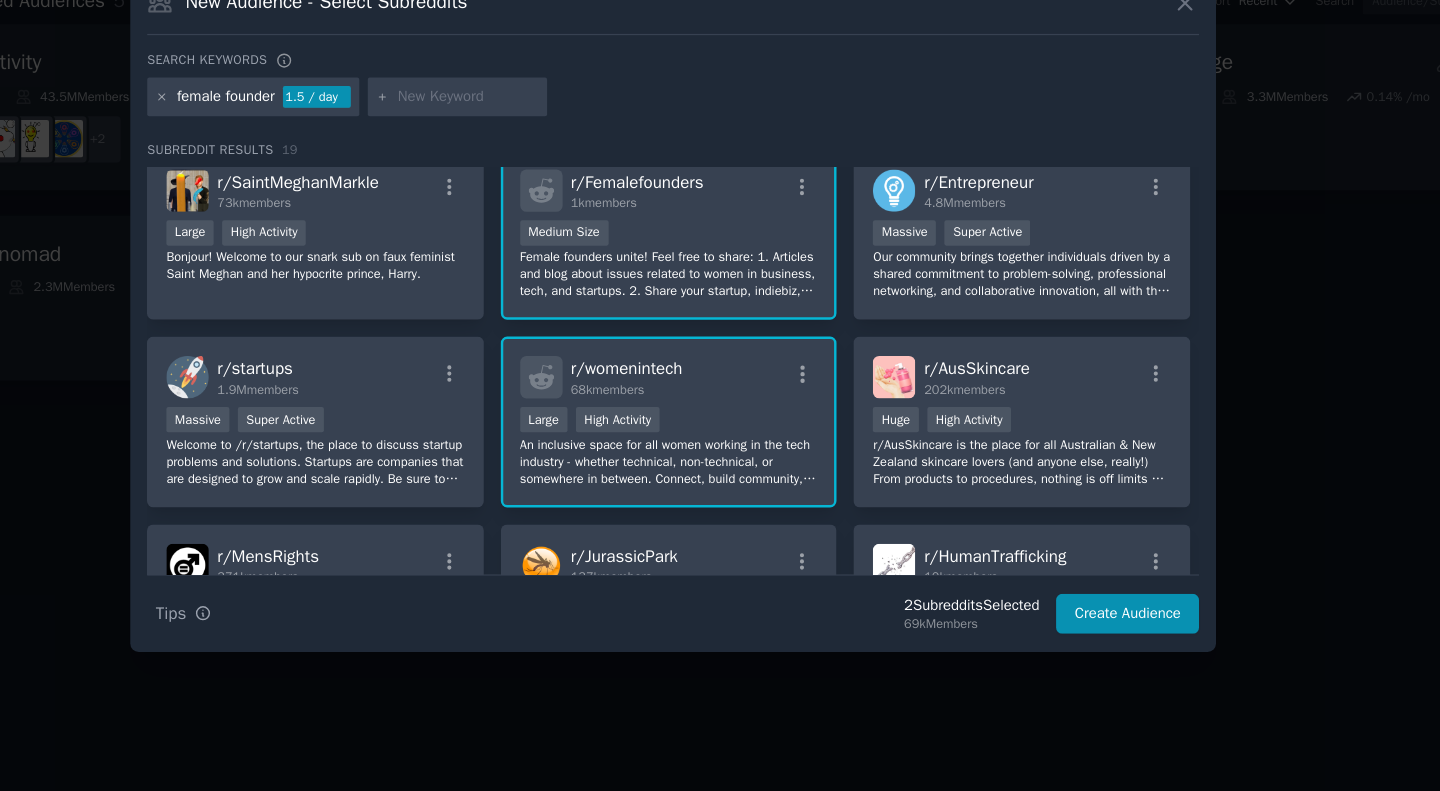 scroll, scrollTop: 0, scrollLeft: 0, axis: both 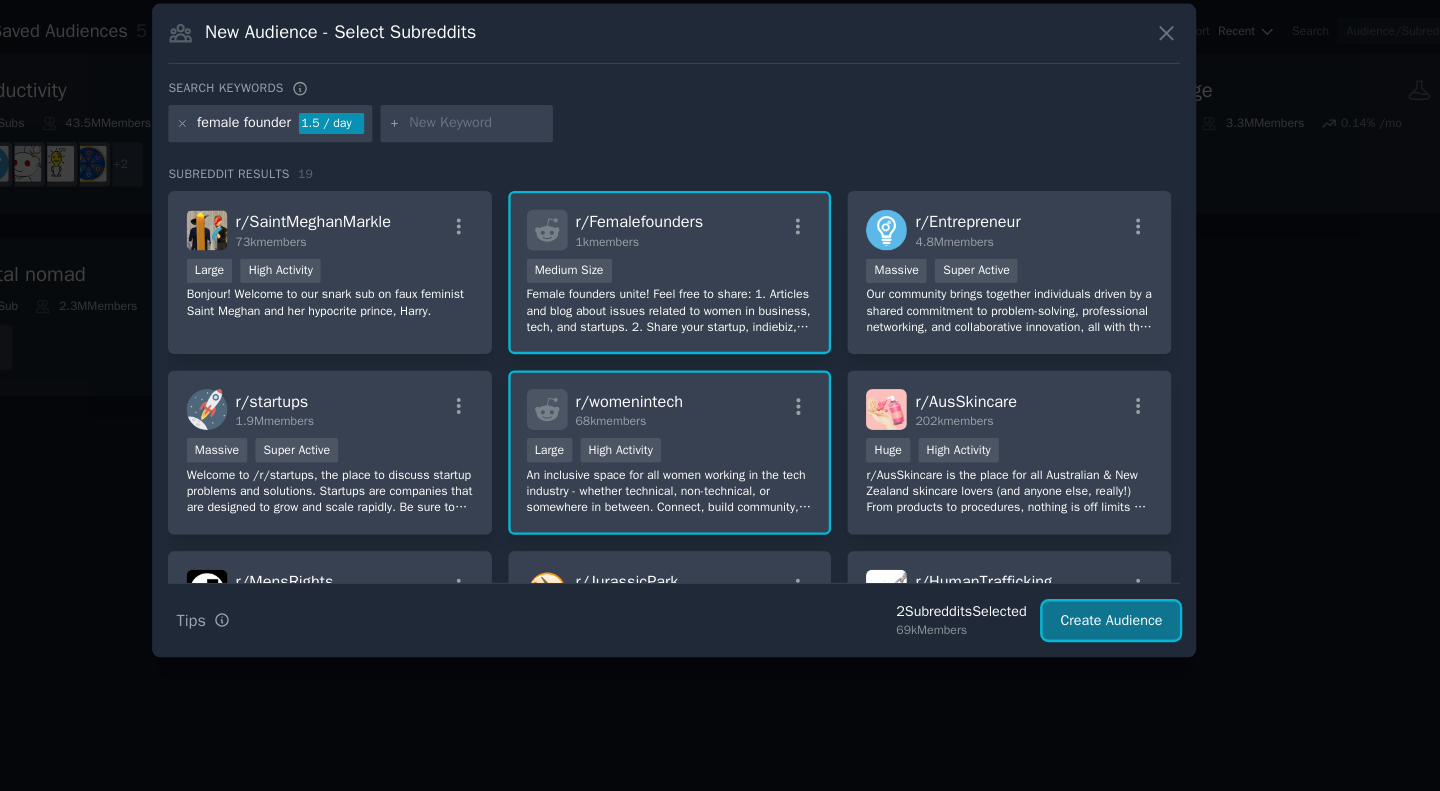 click on "Create Audience" at bounding box center (1095, 645) 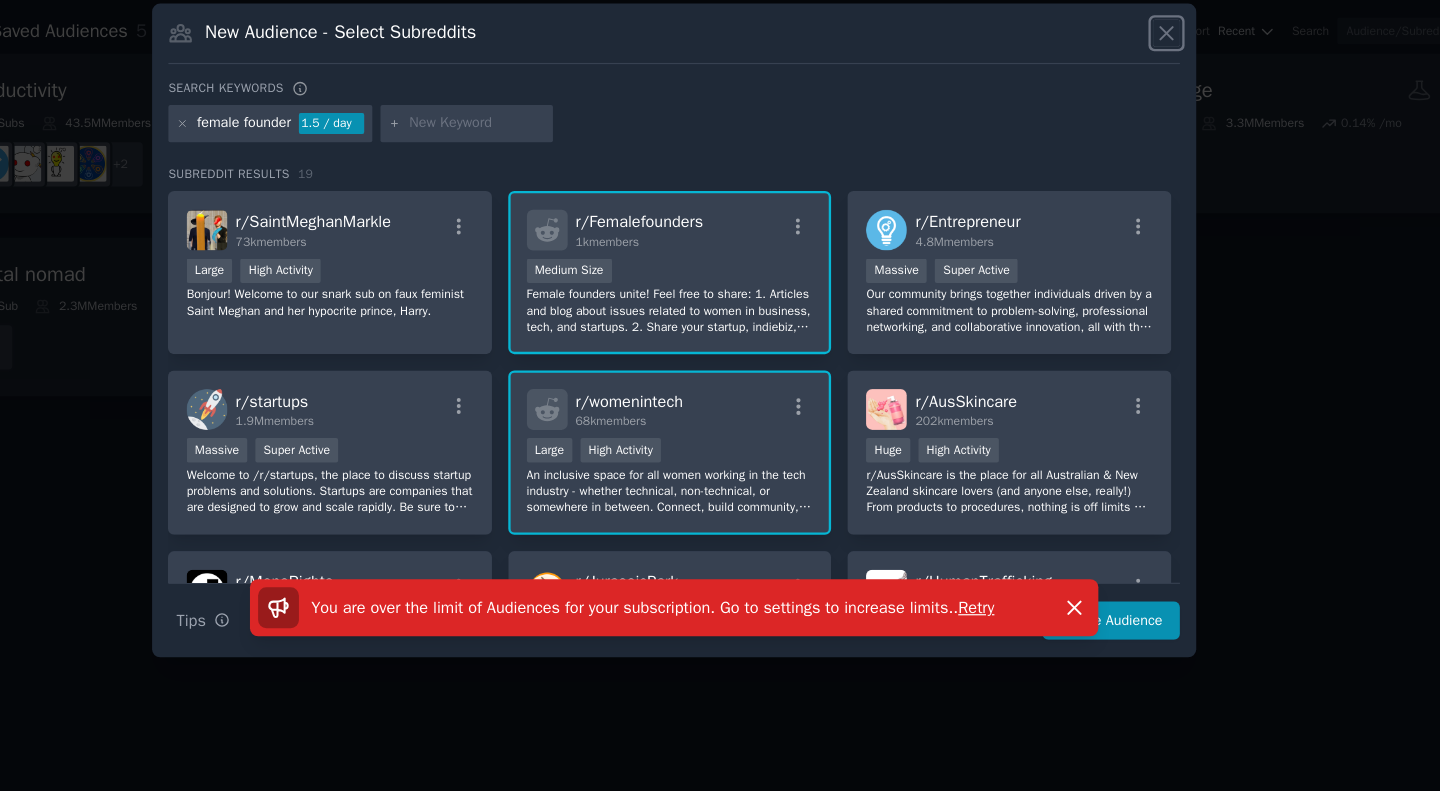 click 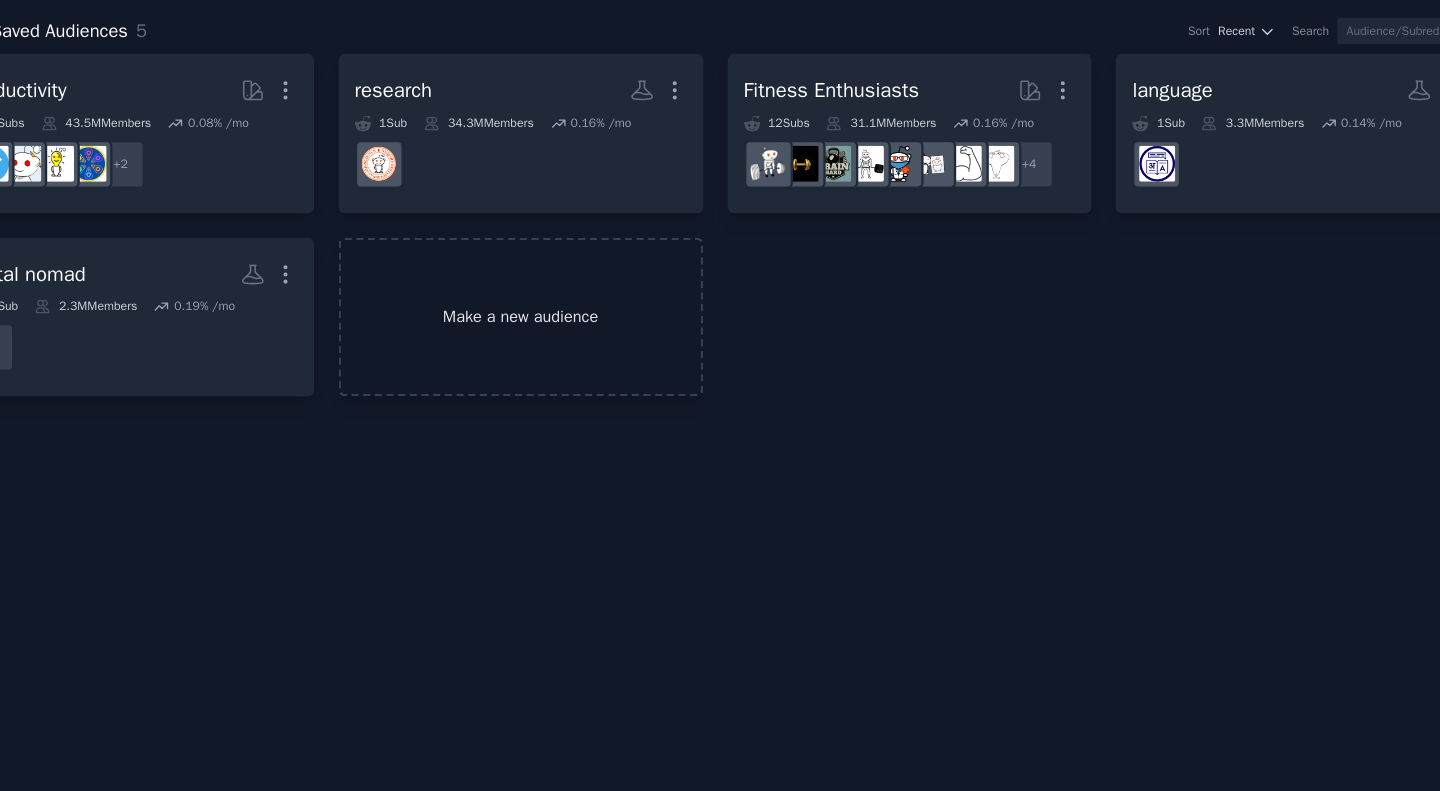 scroll, scrollTop: 0, scrollLeft: 0, axis: both 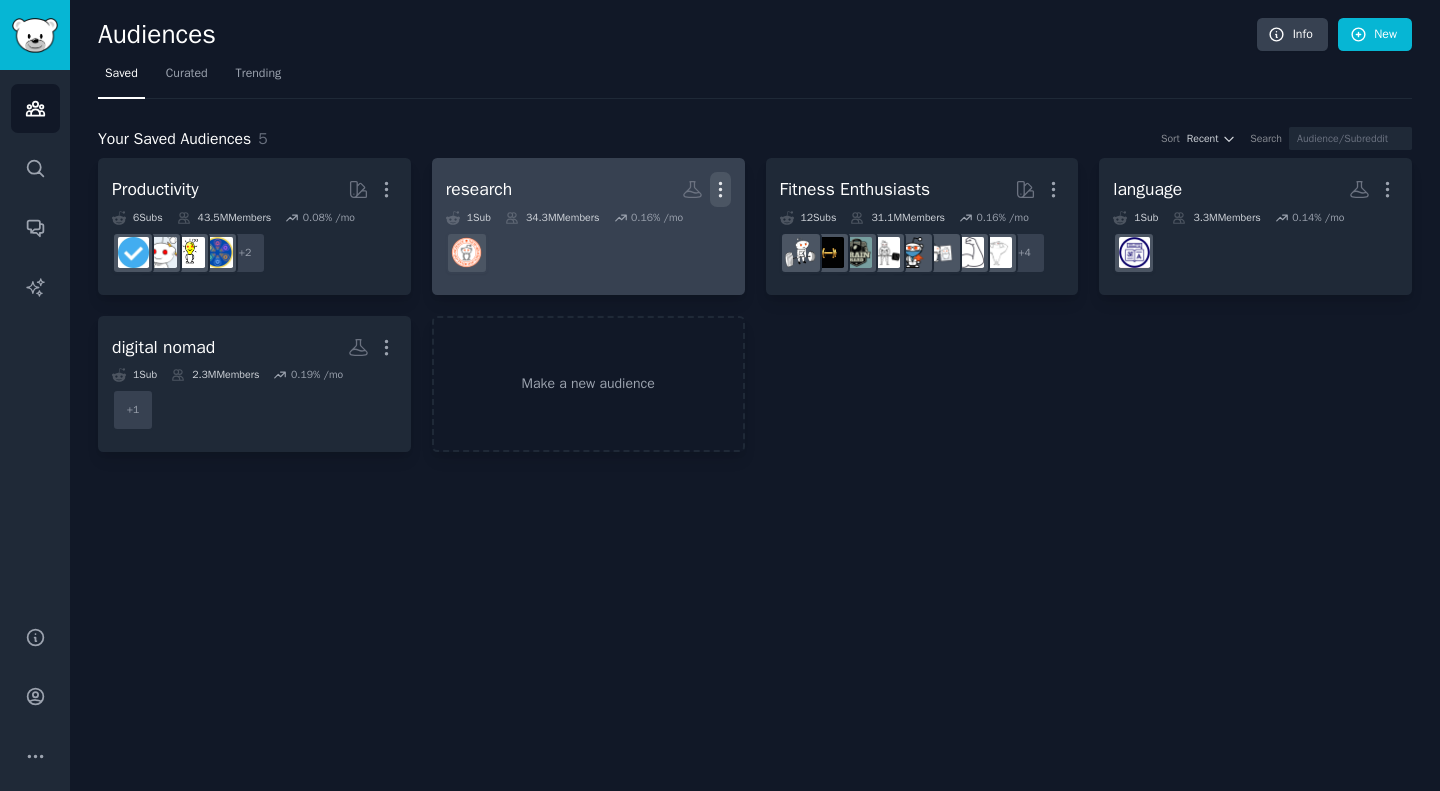 click 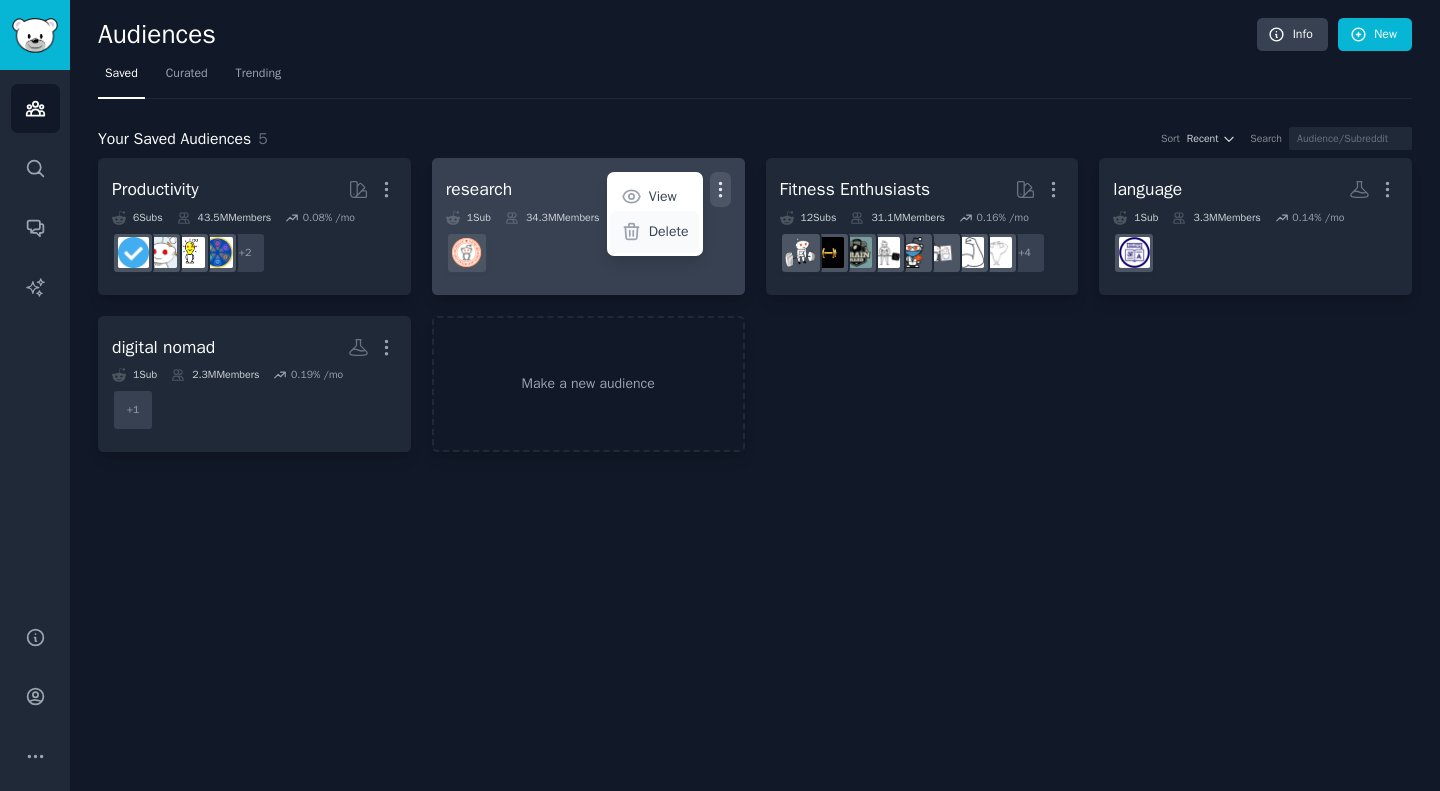 click on "Delete" at bounding box center (654, 232) 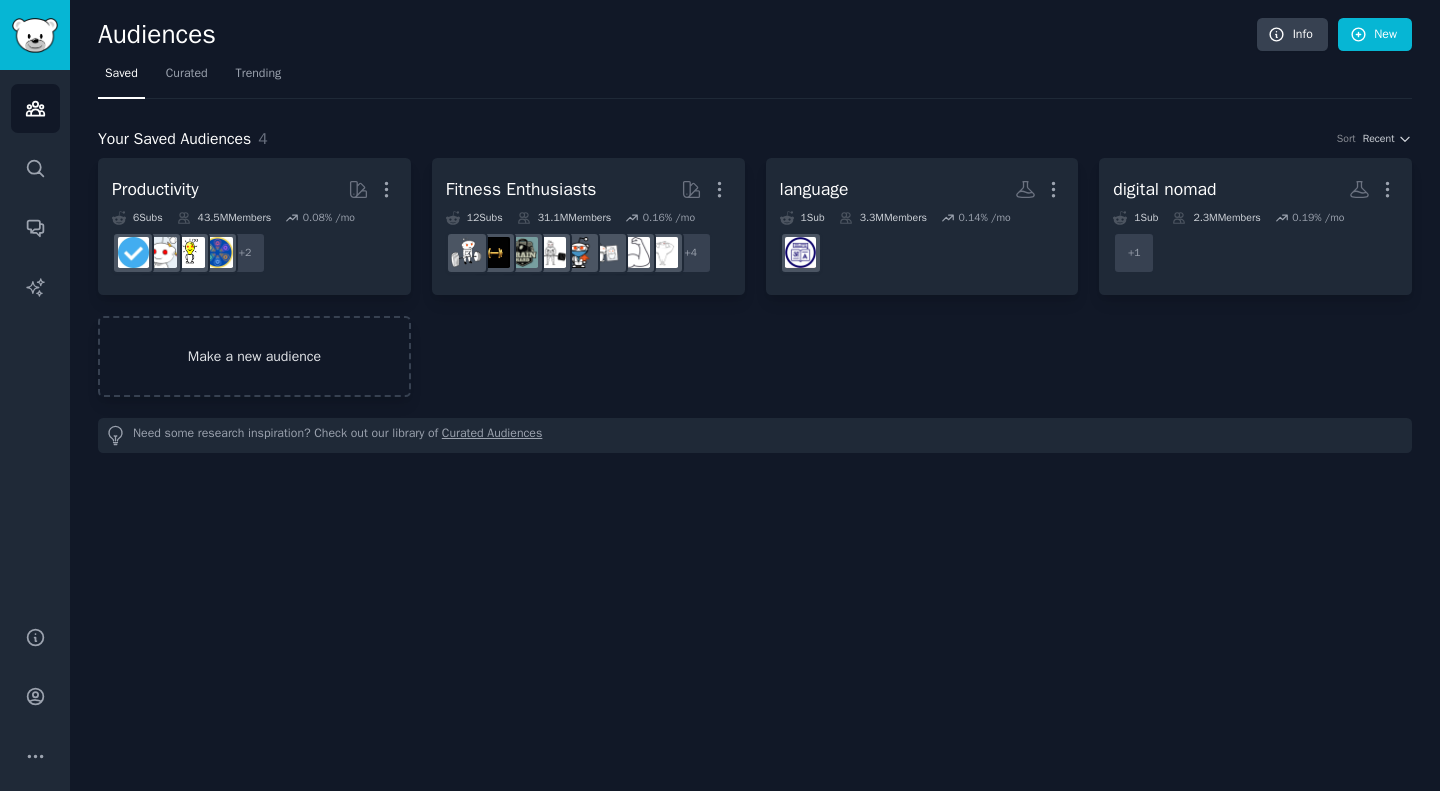 click on "Make a new audience" at bounding box center [254, 356] 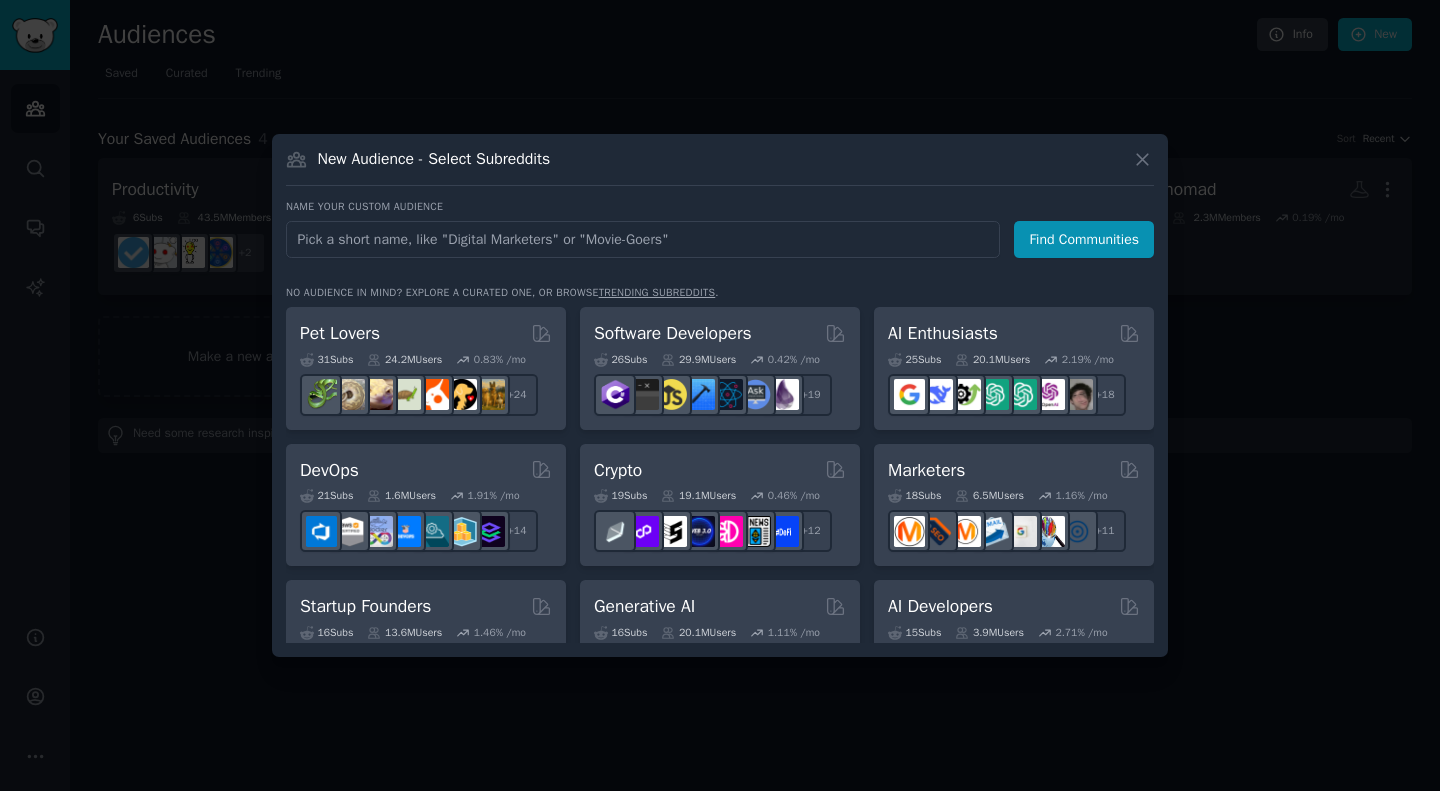 click at bounding box center [643, 239] 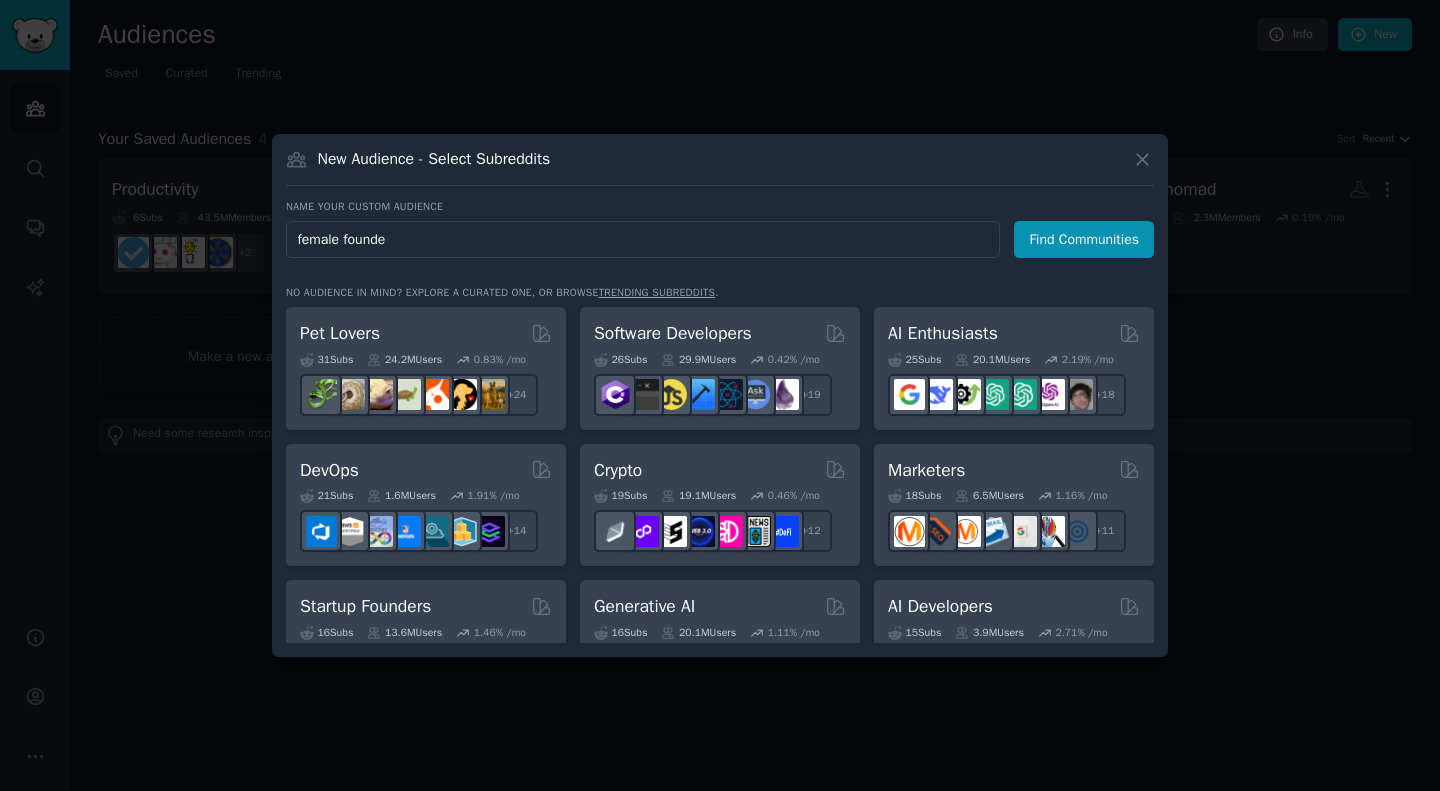 type on "female founder" 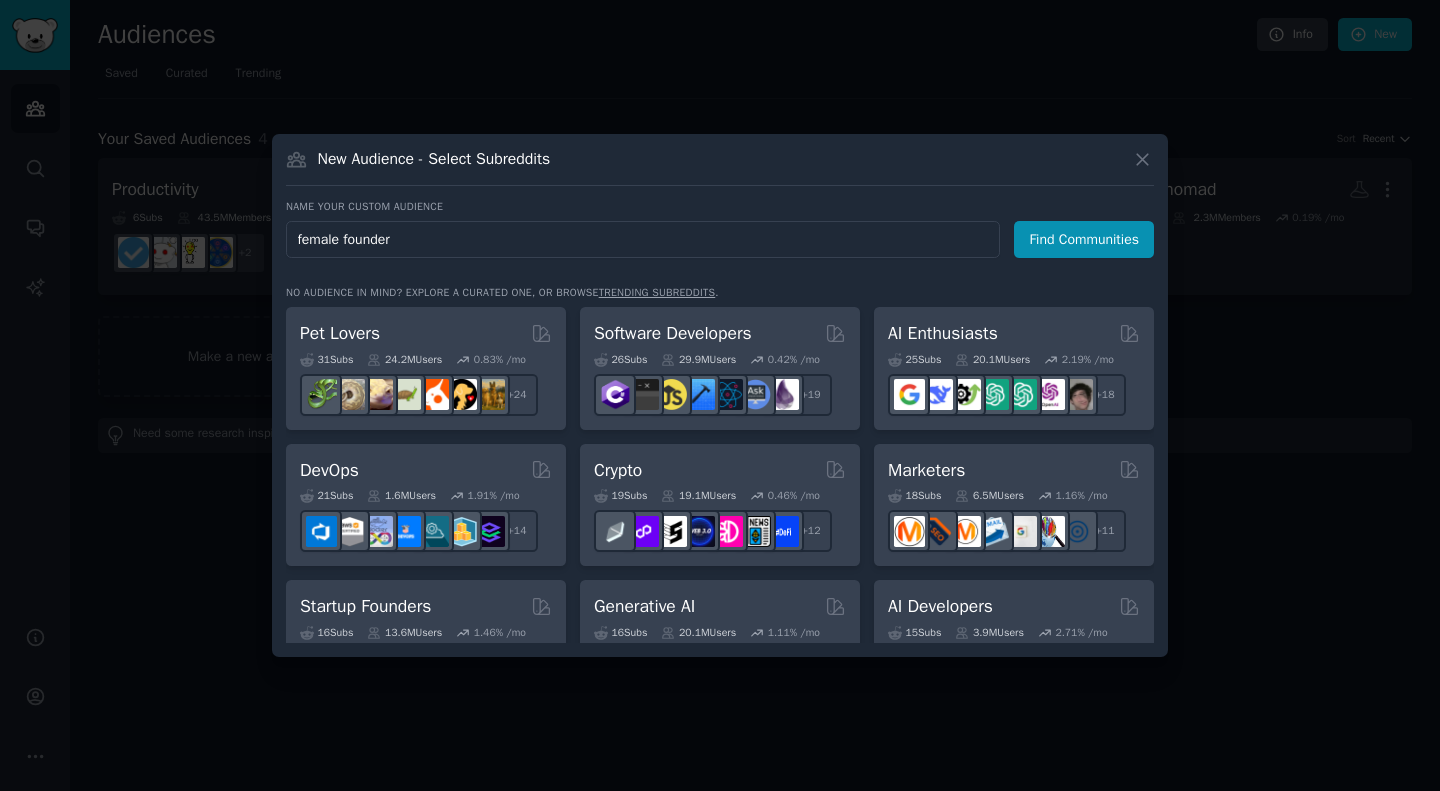 click on "Find Communities" at bounding box center (1084, 239) 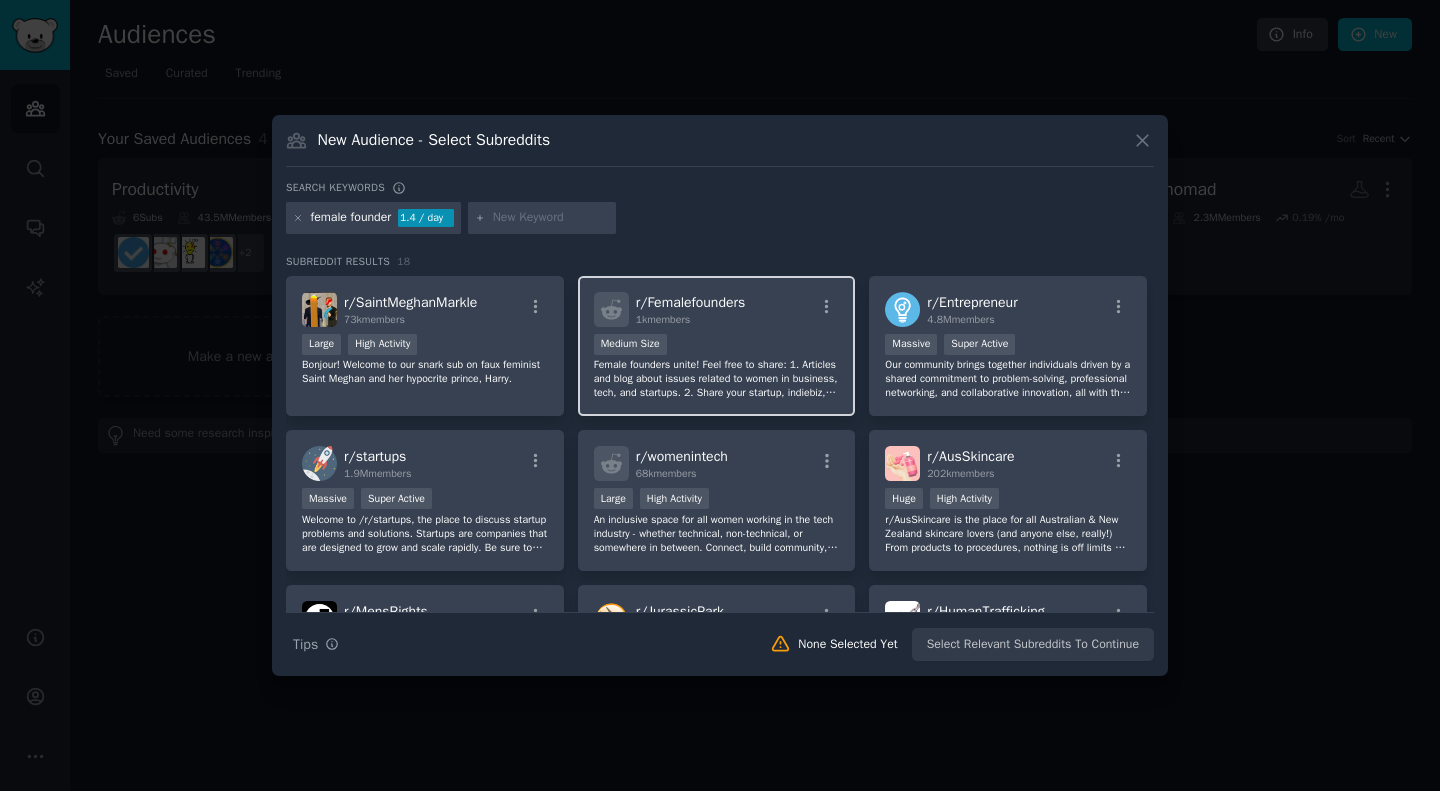click on "r/ Femalefounders 1k  members Medium Size Female founders unite! Feel free to share:
1. Articles and blog about issues related to women in business, tech, and startups.
2. Share your startup, indiebiz, and journey.
3. Startup tools and resources.
4. Questions about startups & business." at bounding box center [717, 346] 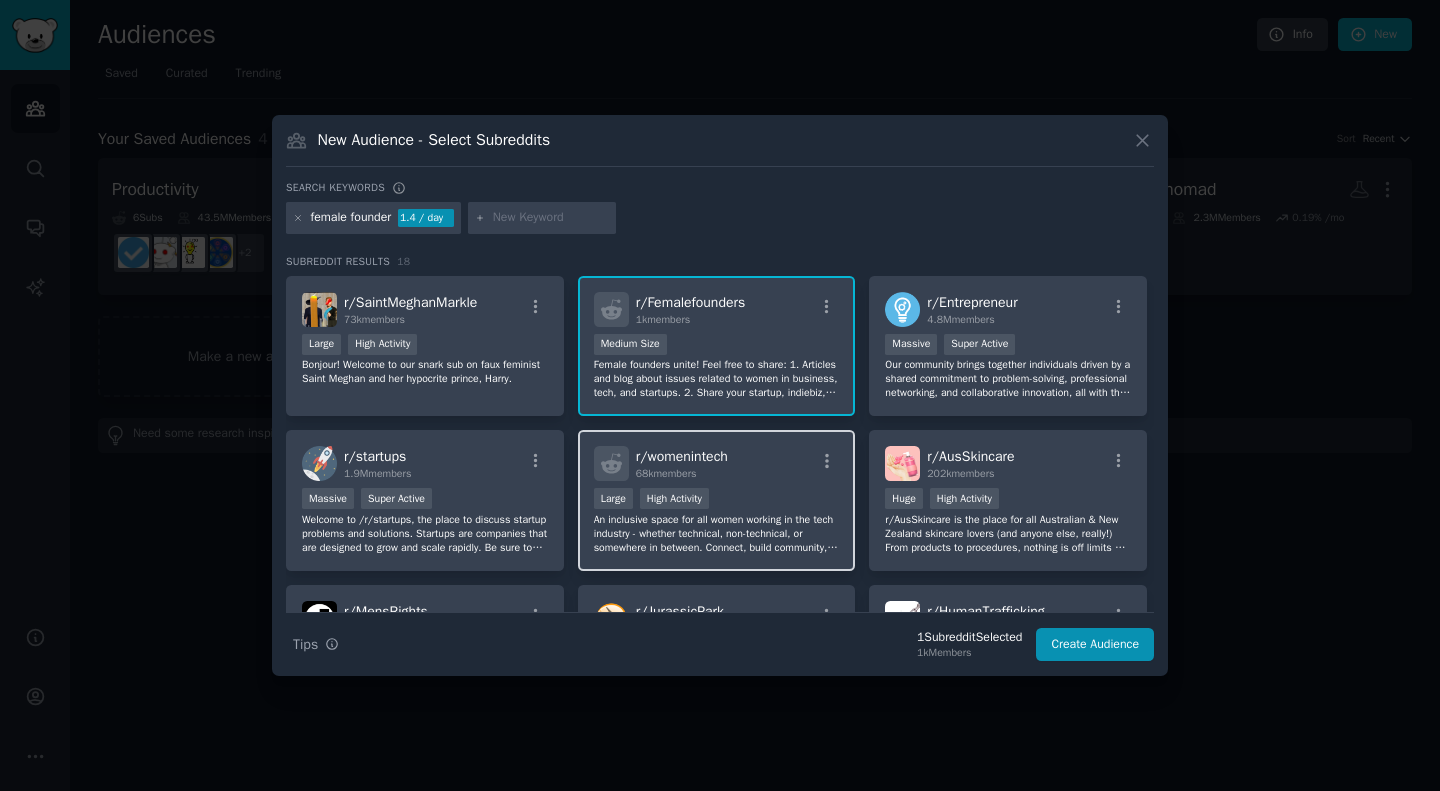 click on "r/ womenintech" at bounding box center [682, 456] 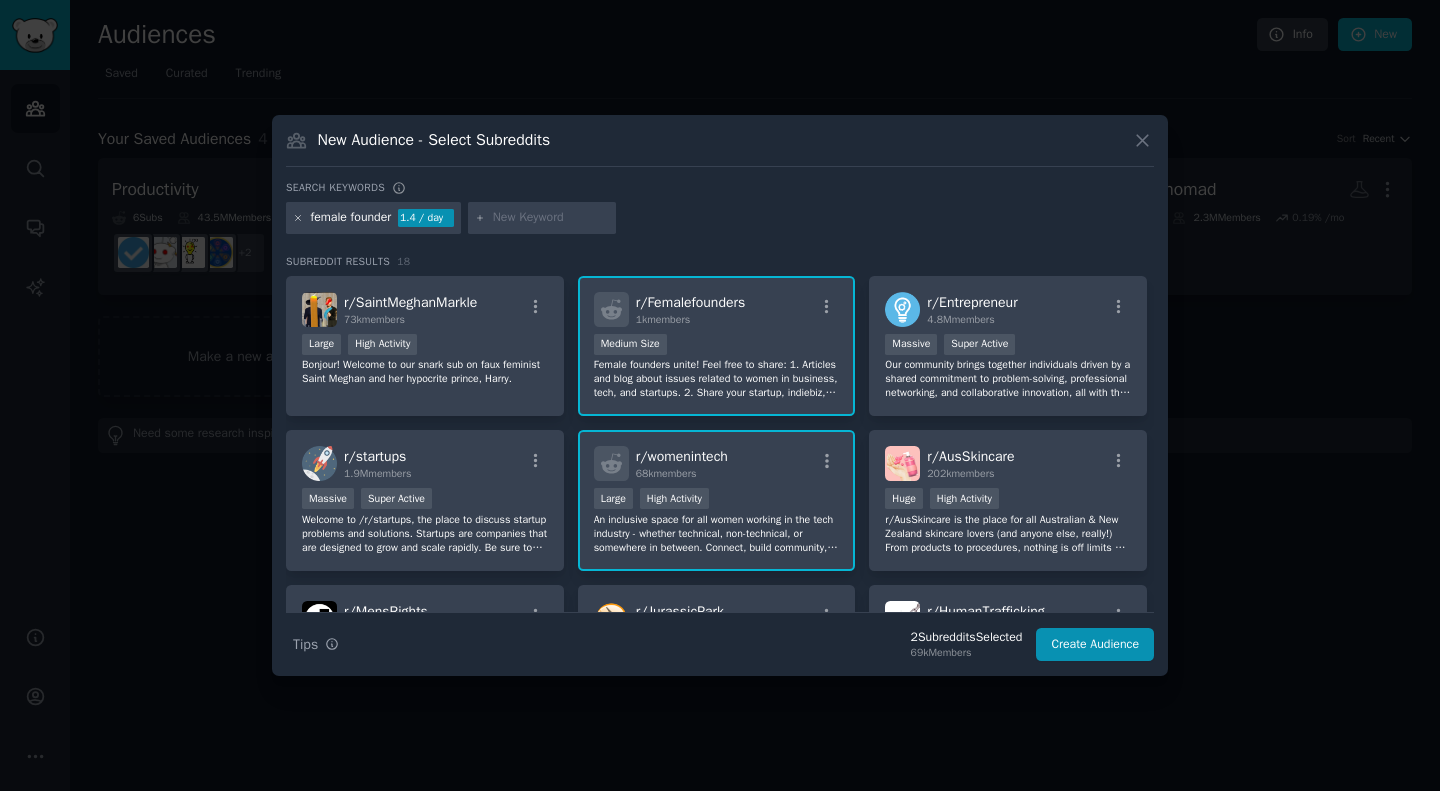 click 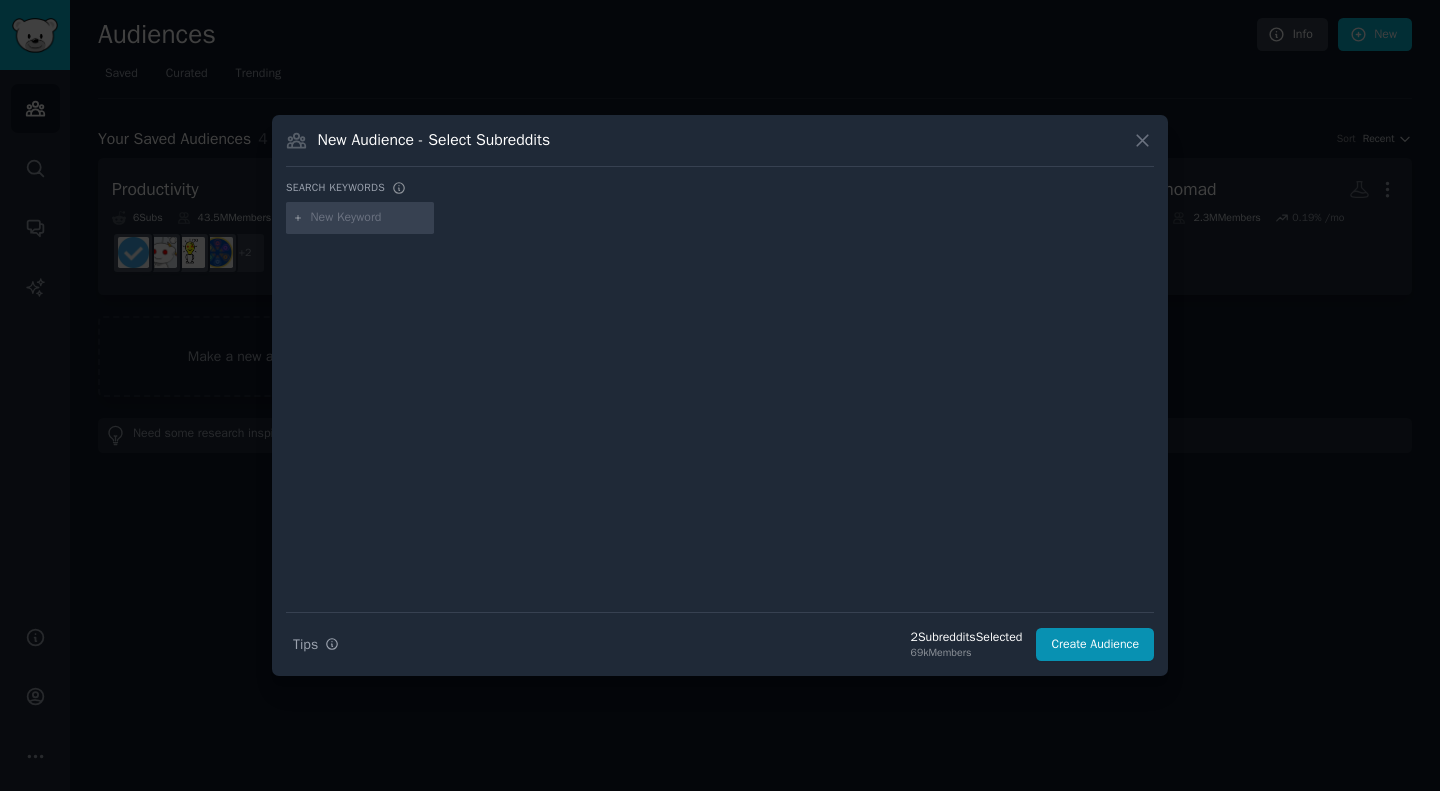 click at bounding box center [369, 218] 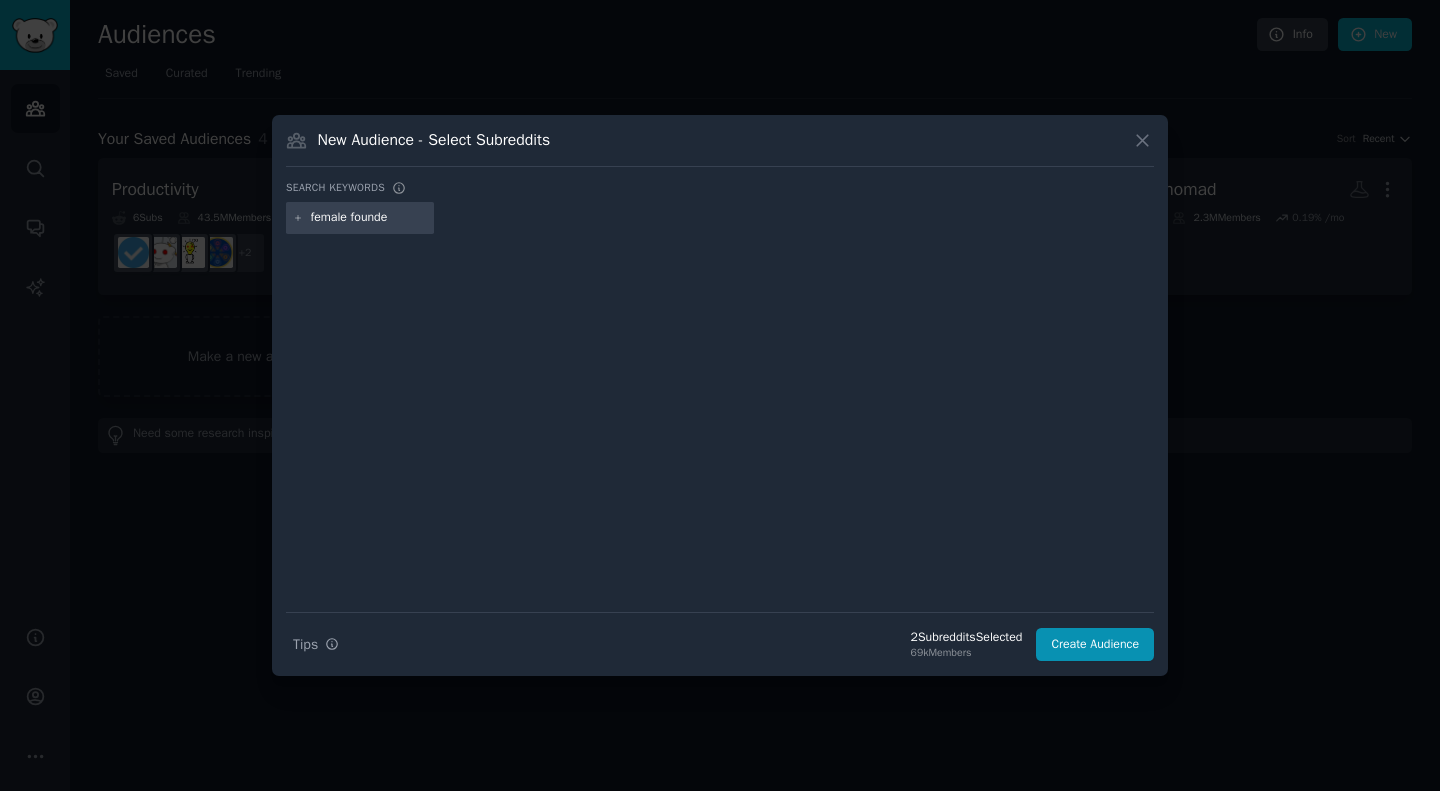 type on "female founder" 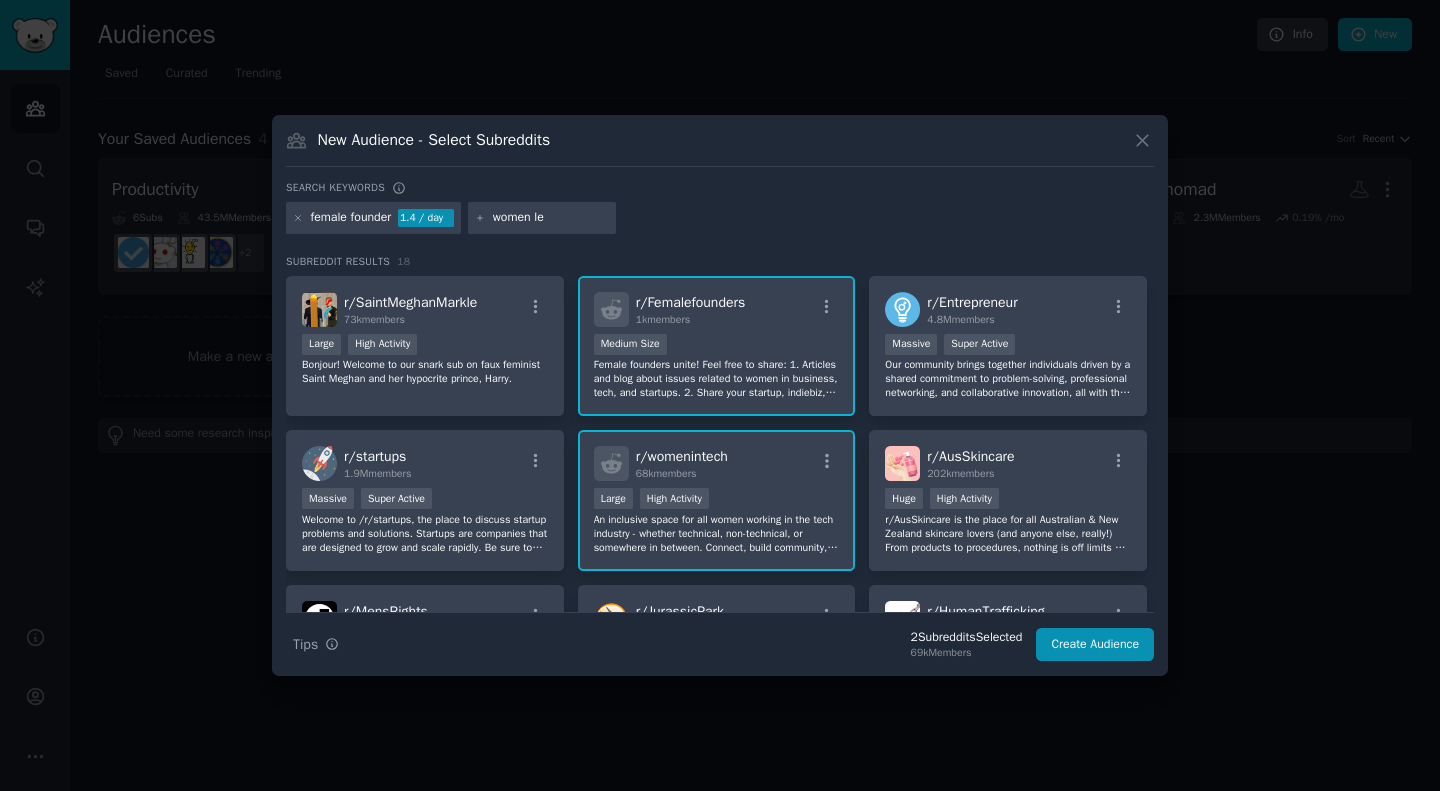 type on "women led" 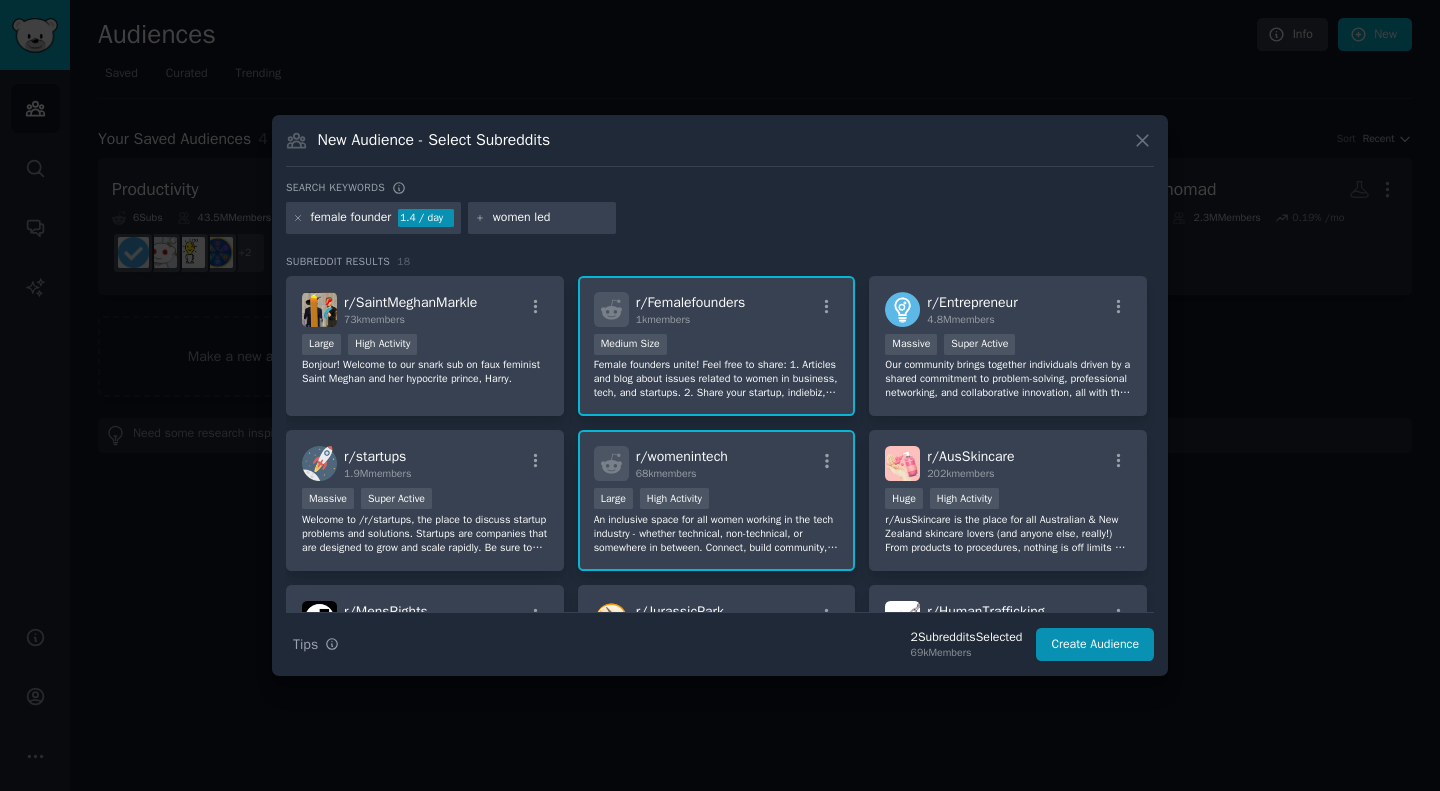 type 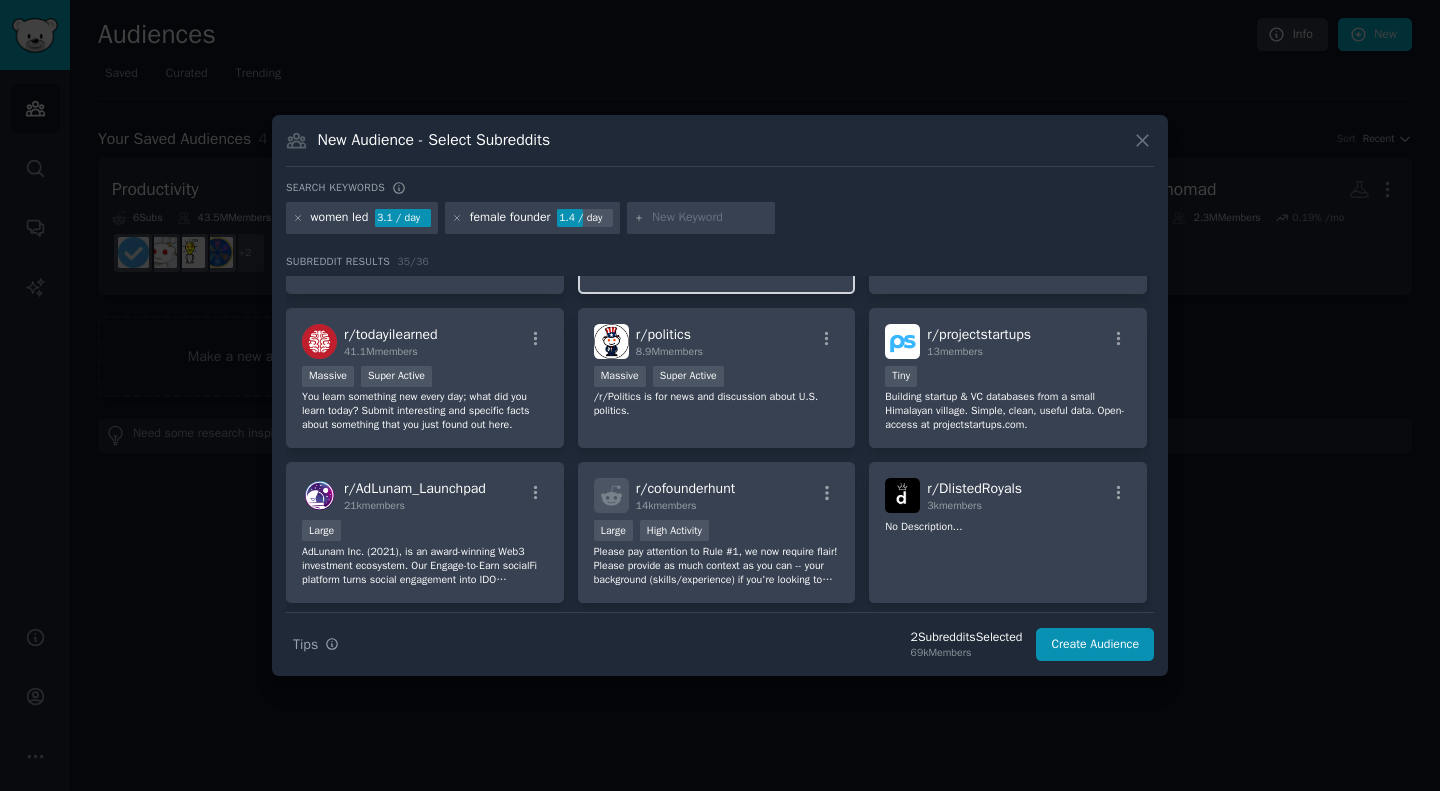 scroll, scrollTop: 715, scrollLeft: 0, axis: vertical 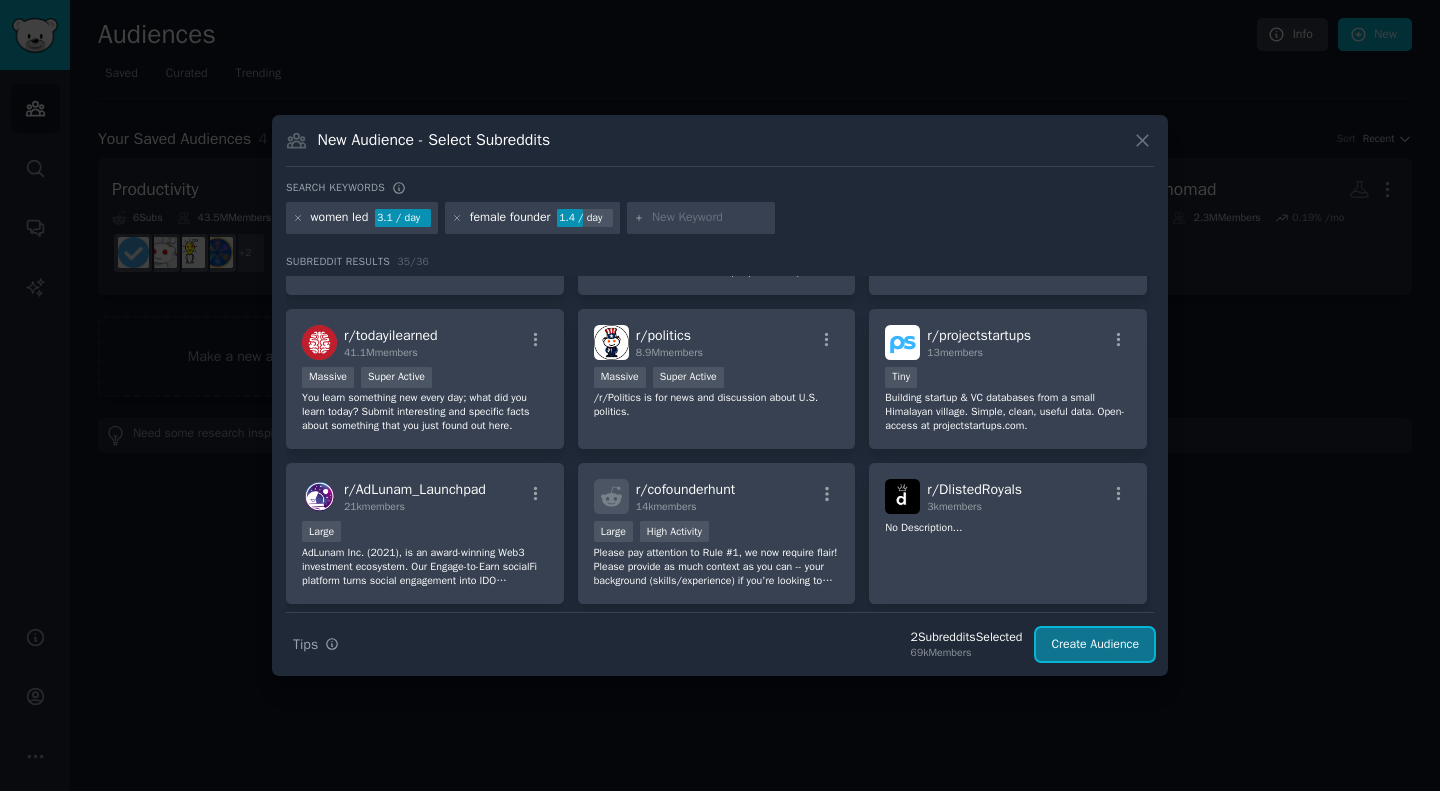 click on "Create Audience" at bounding box center [1095, 645] 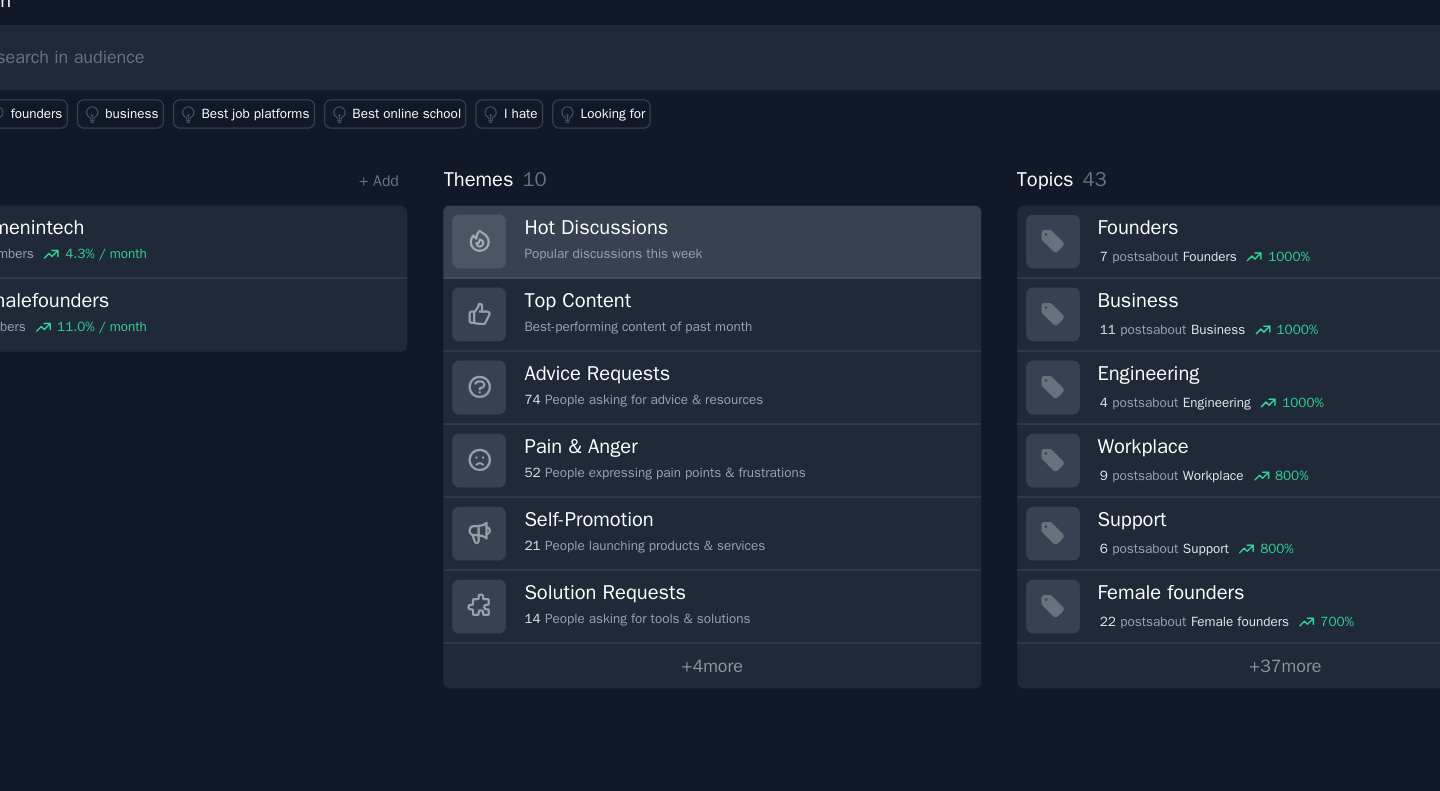click on "Hot Discussions Popular discussions this week" at bounding box center [754, 313] 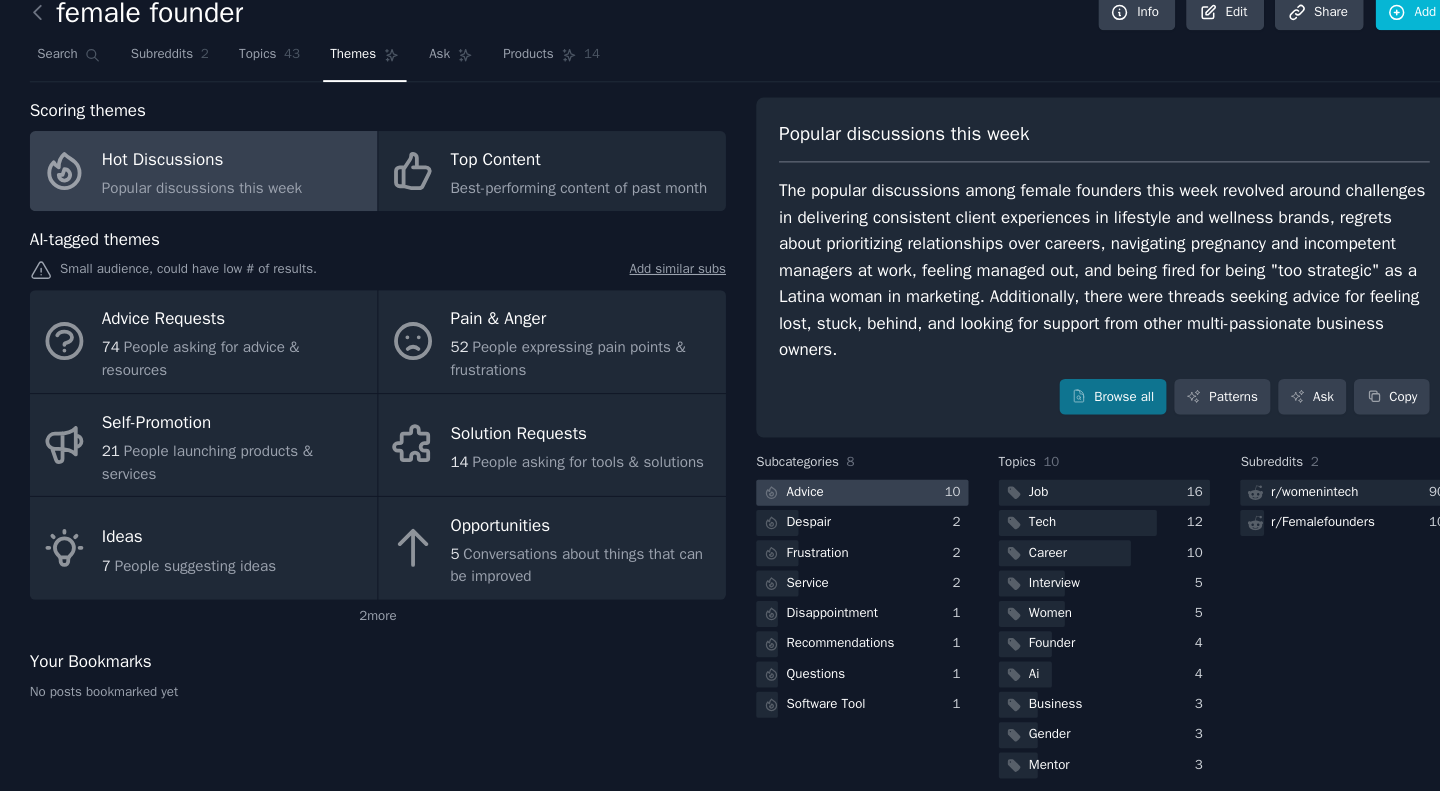 click on "Advice" at bounding box center (814, 478) 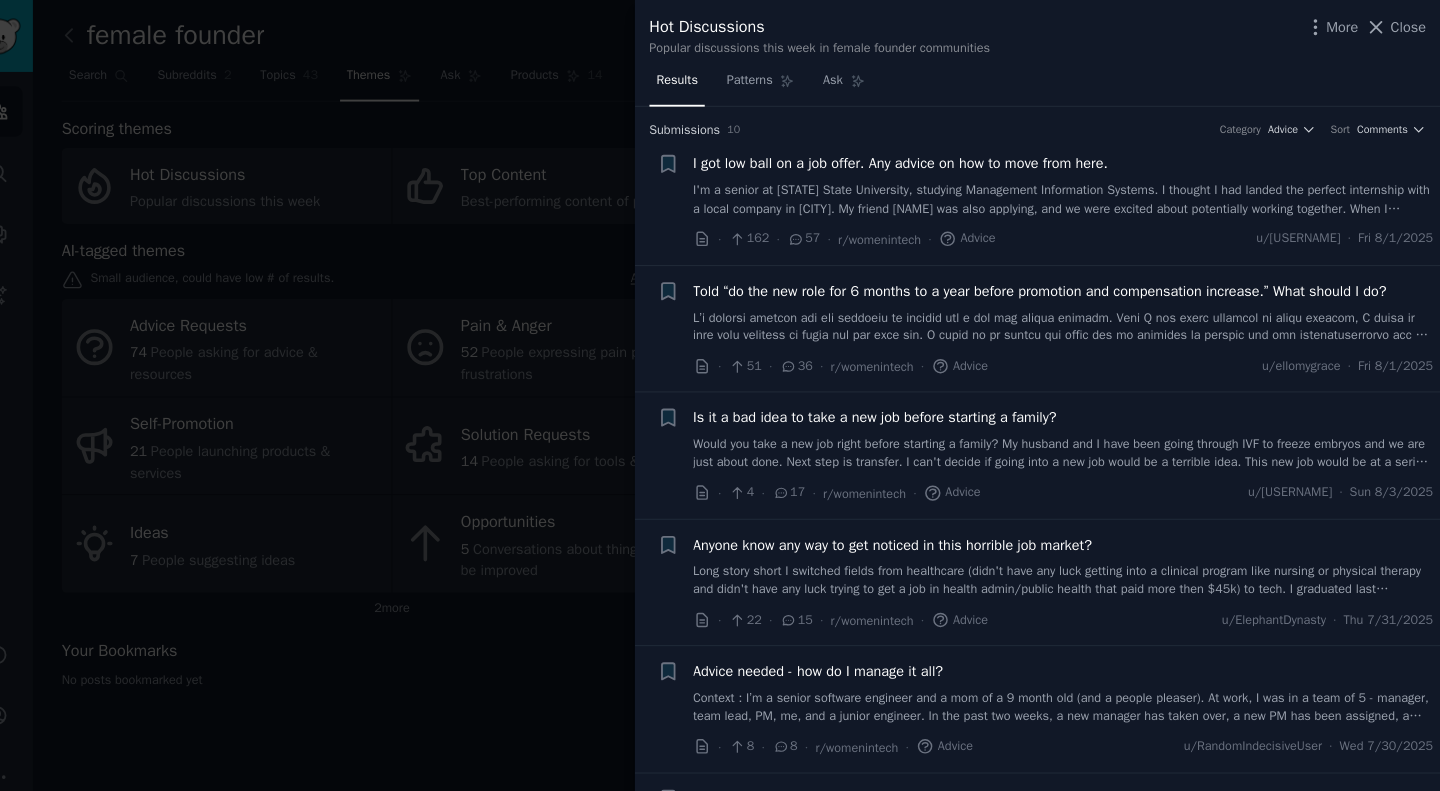 scroll, scrollTop: 0, scrollLeft: 0, axis: both 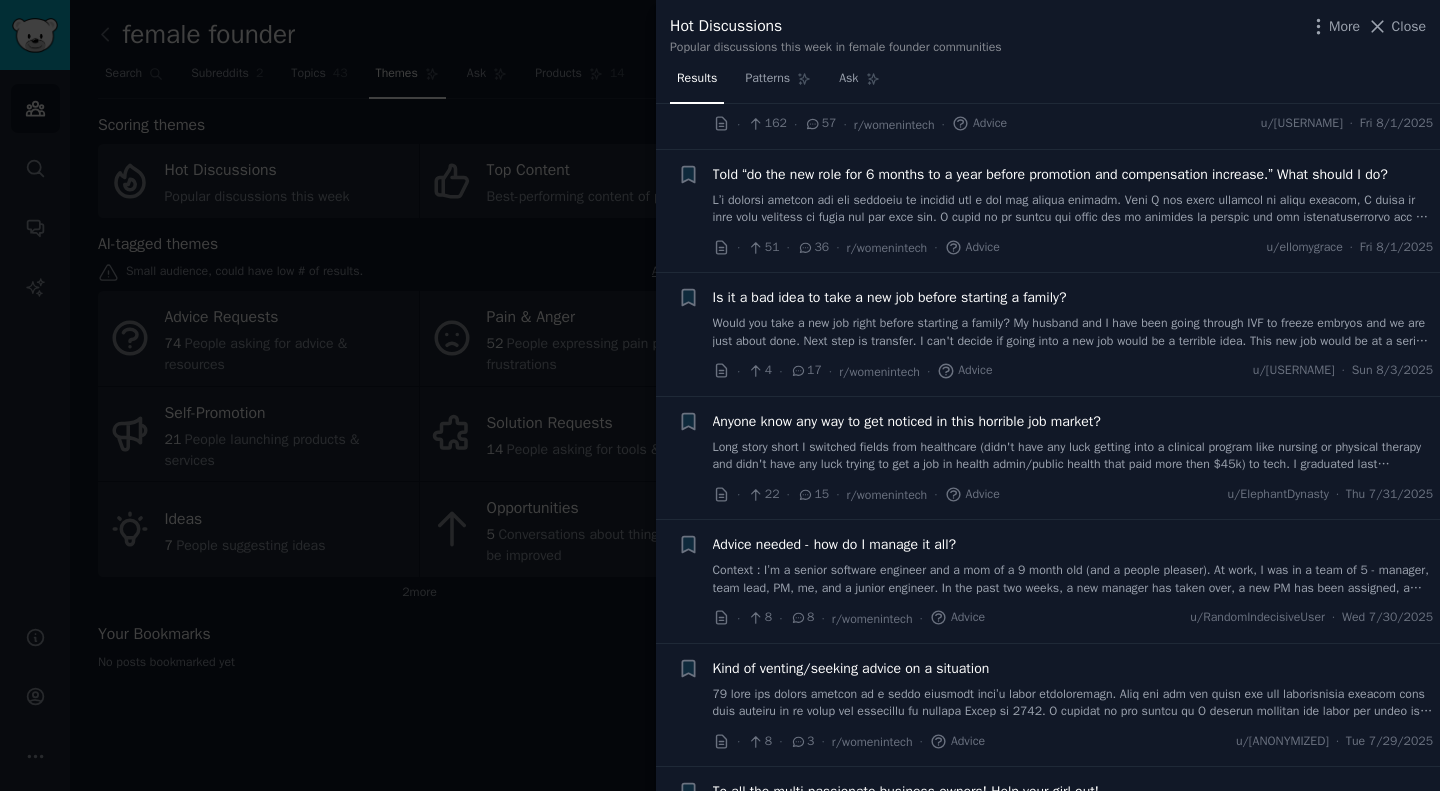 click on "Advice" at bounding box center [972, 495] 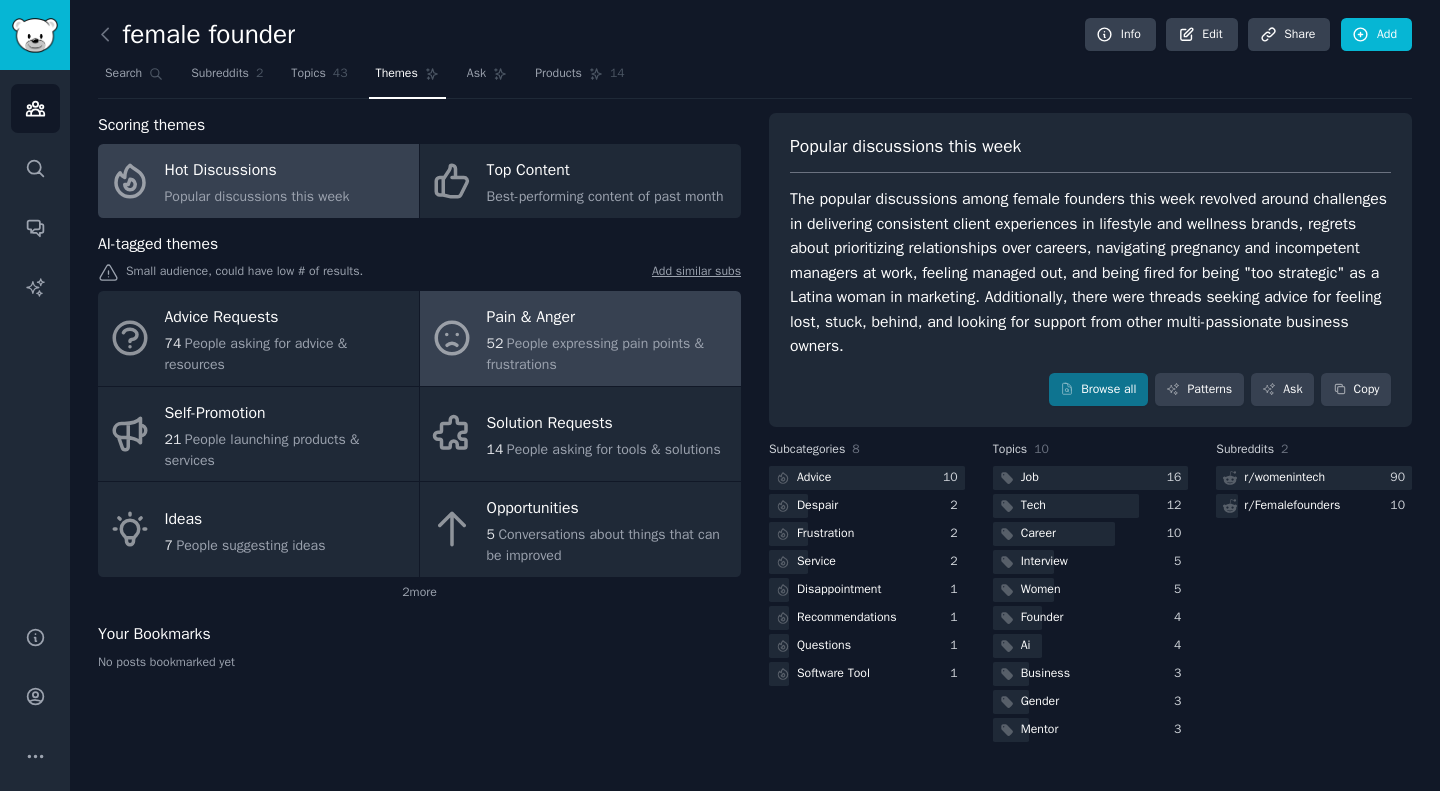 click on "52 People expressing pain points & frustrations" at bounding box center [609, 354] 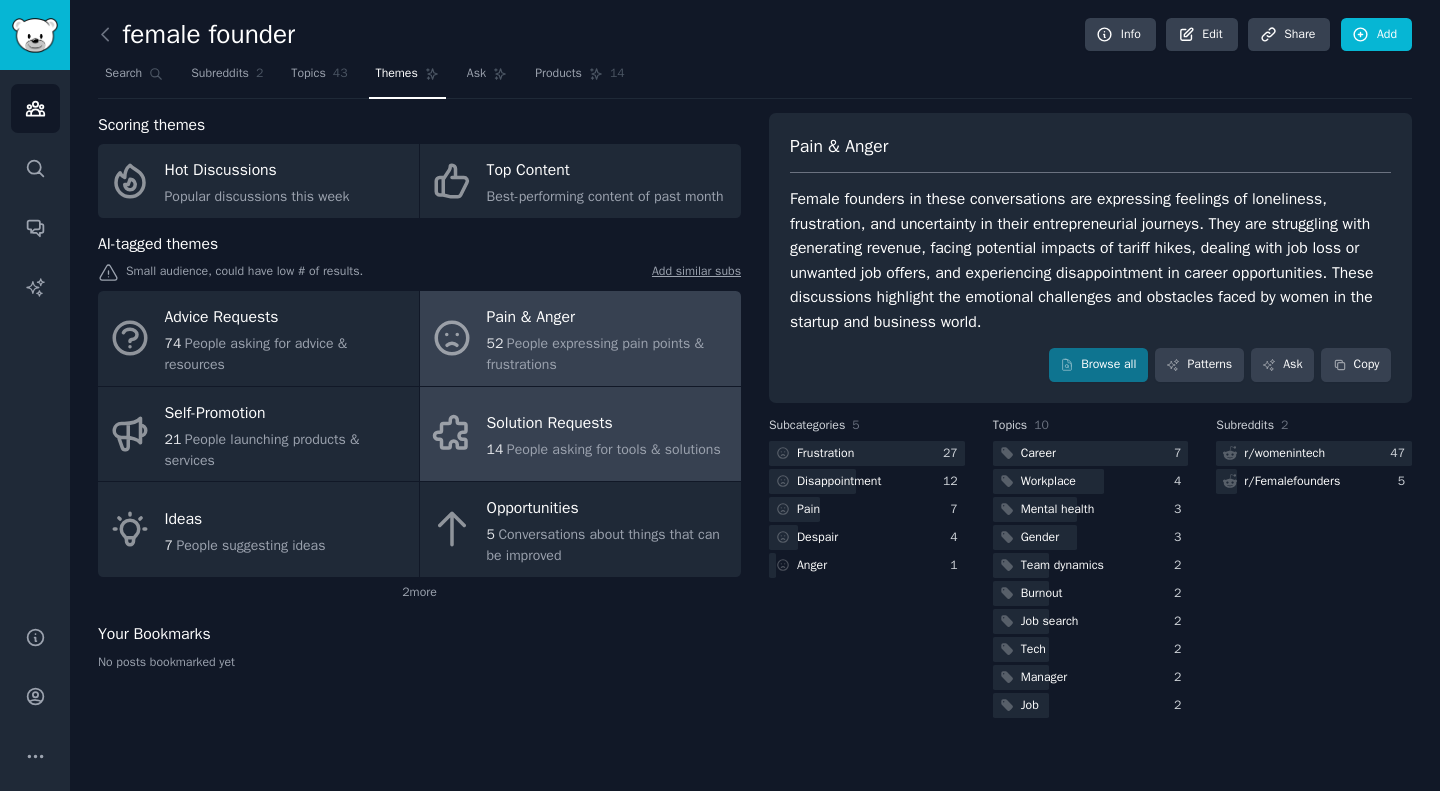 click on "Solution Requests" at bounding box center (604, 424) 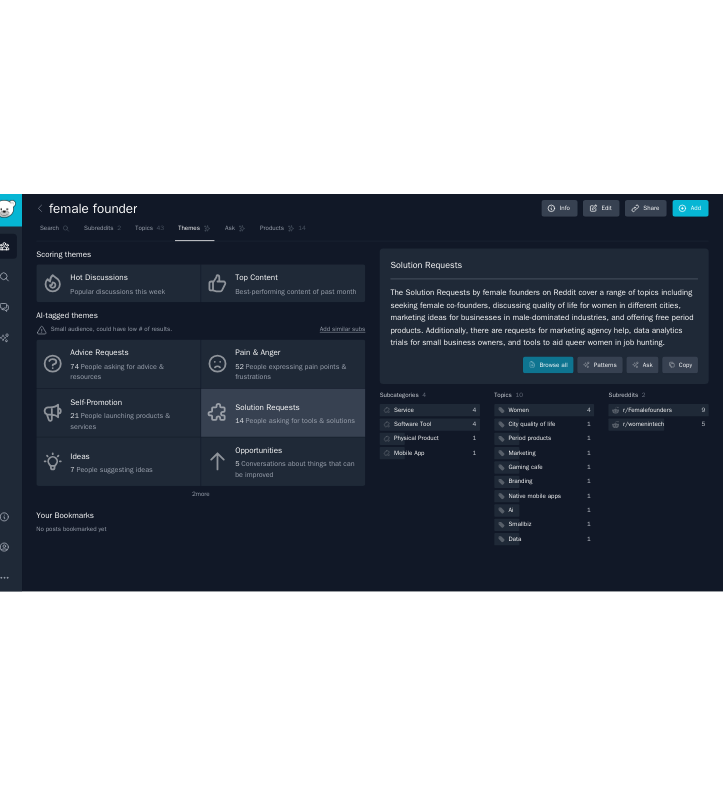 scroll, scrollTop: 0, scrollLeft: 0, axis: both 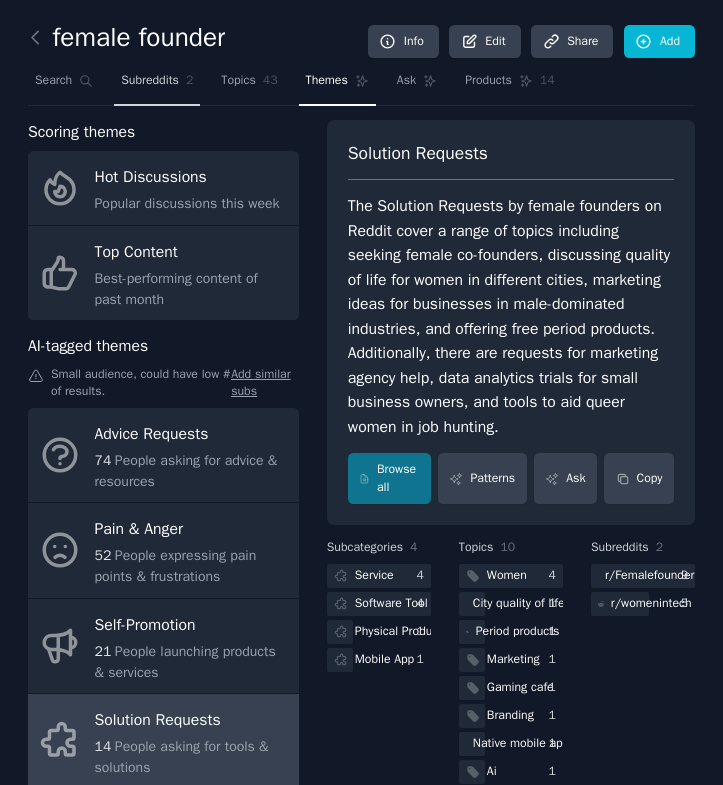 click on "Subreddits" at bounding box center (150, 81) 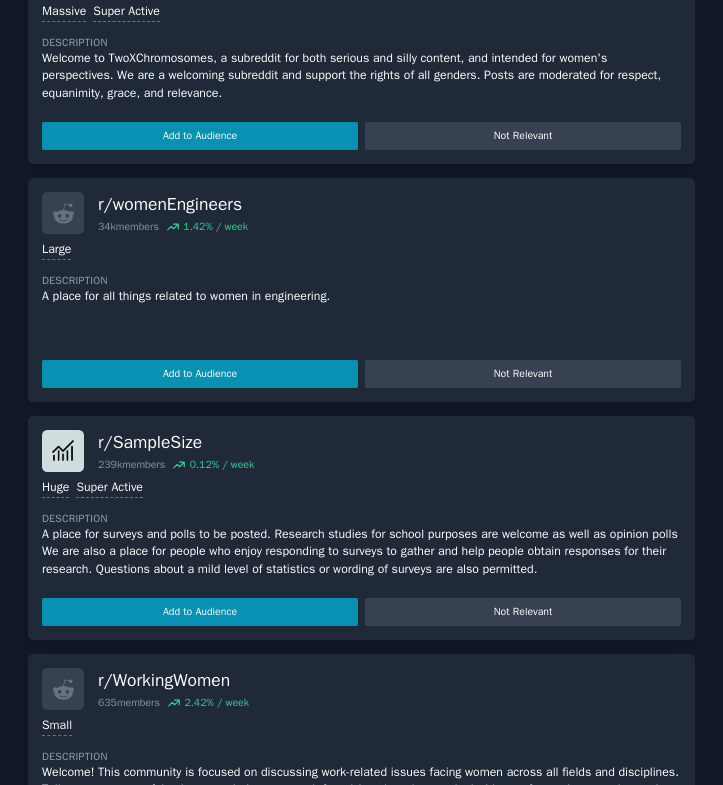 scroll, scrollTop: 1180, scrollLeft: 0, axis: vertical 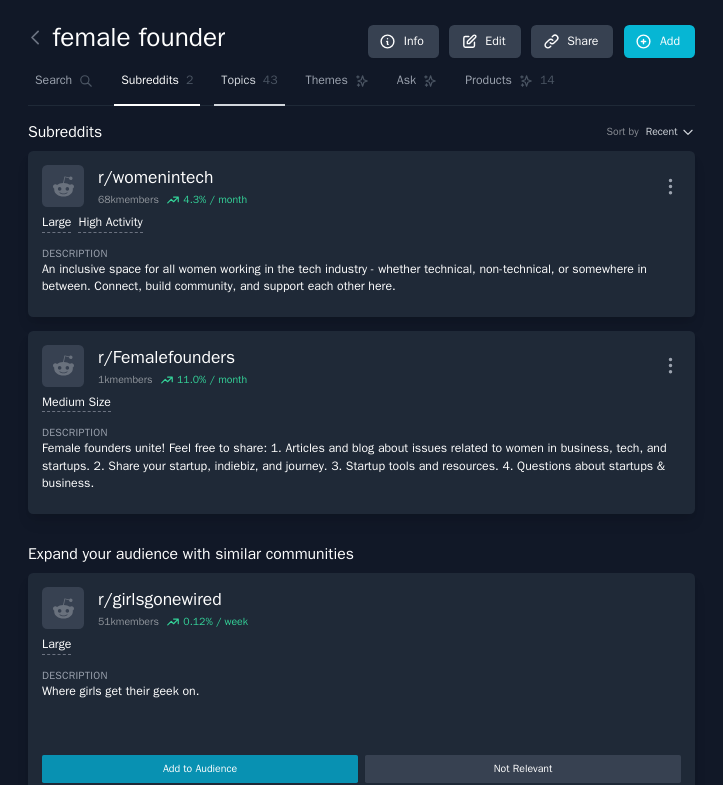 click on "Topics 43" at bounding box center [249, 85] 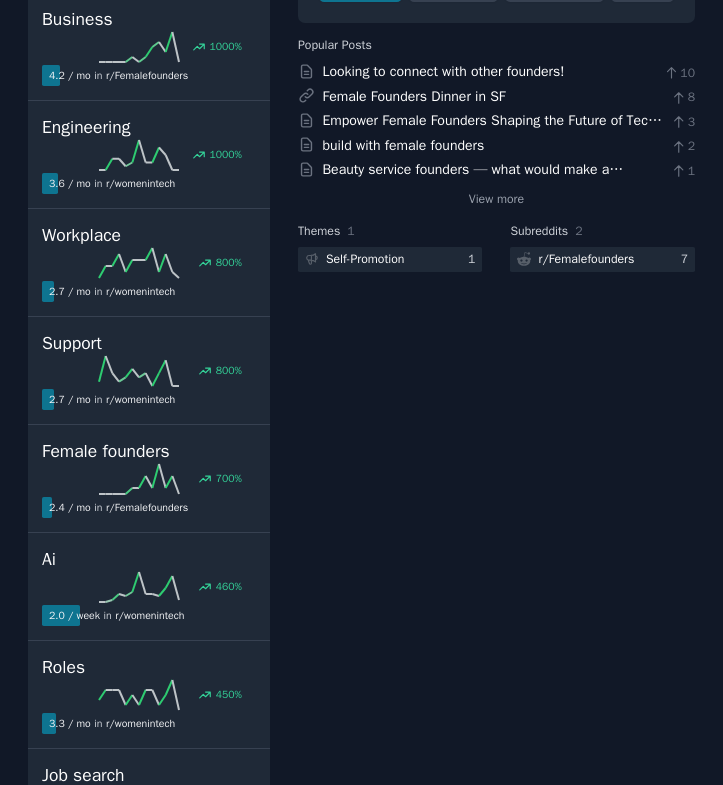 scroll, scrollTop: 0, scrollLeft: 0, axis: both 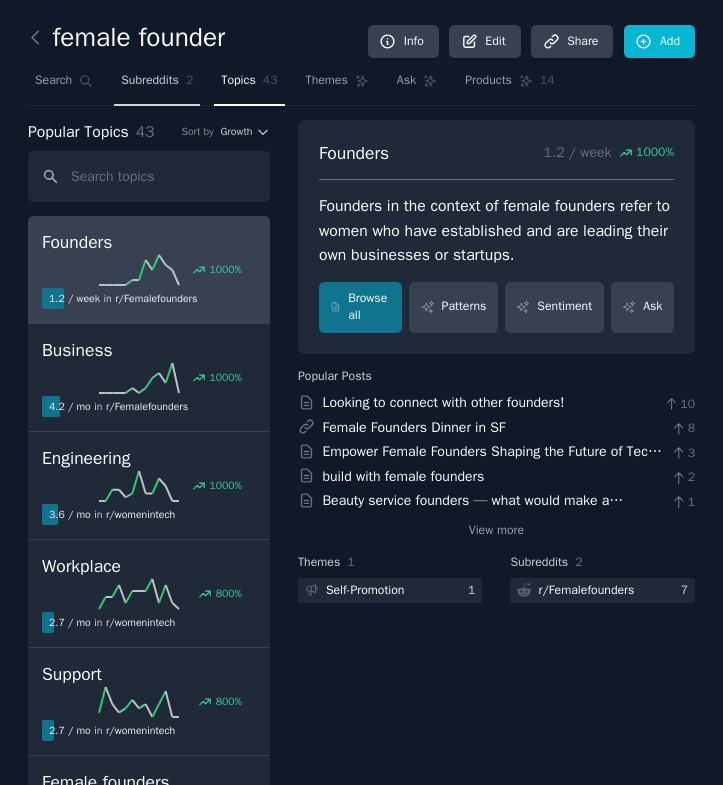 click on "Subreddits" at bounding box center (150, 81) 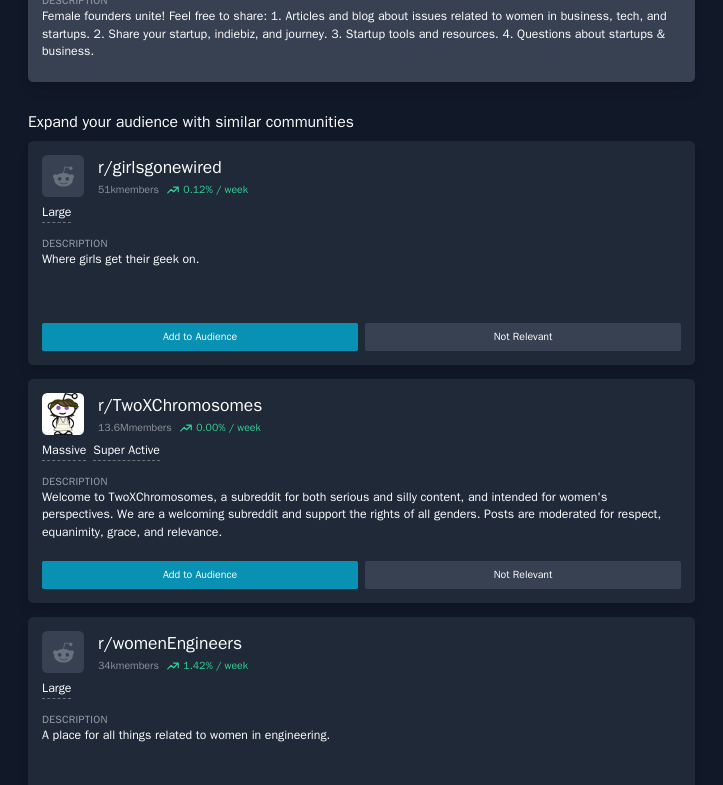 scroll, scrollTop: 0, scrollLeft: 0, axis: both 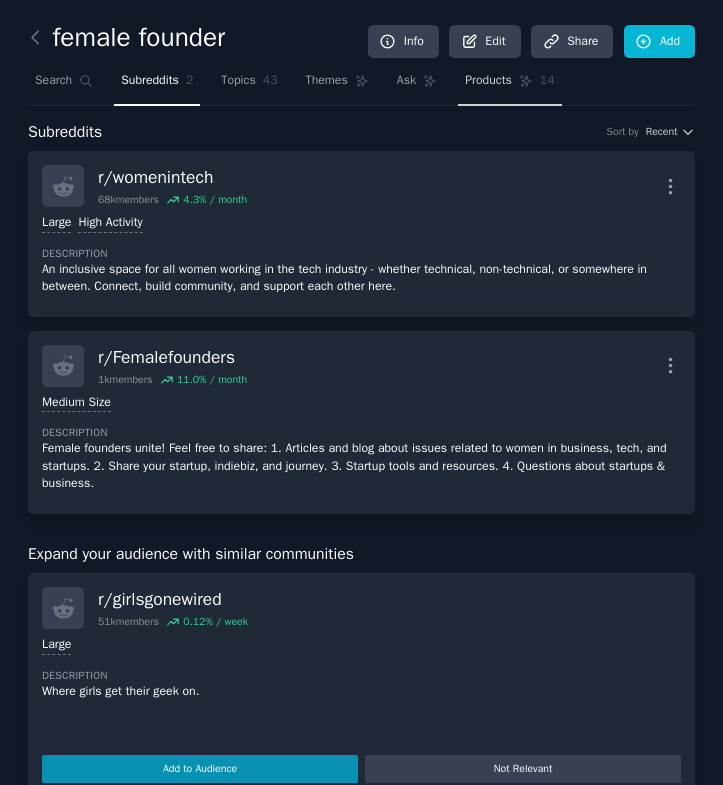 click on "Products" at bounding box center [488, 81] 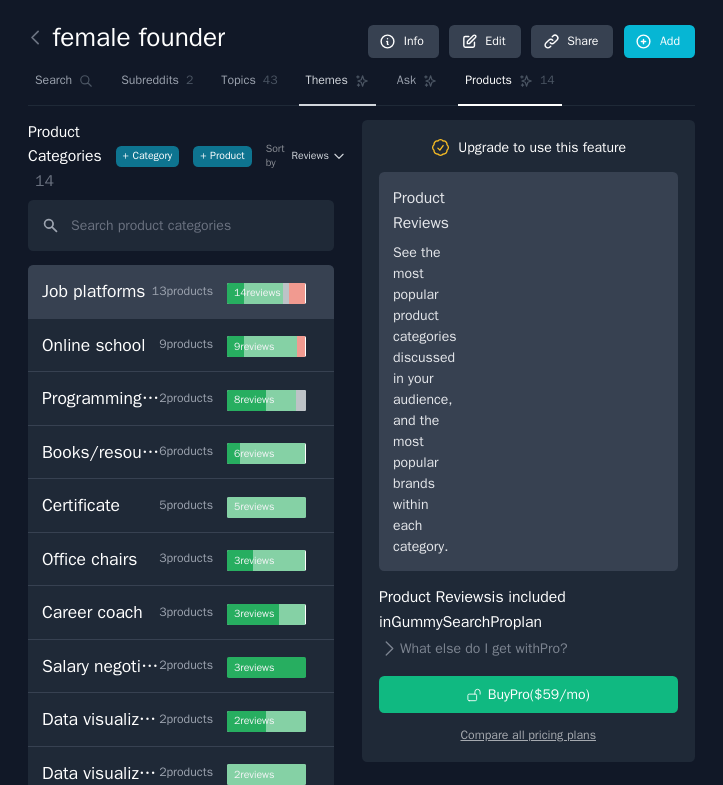 click on "Themes" at bounding box center (337, 85) 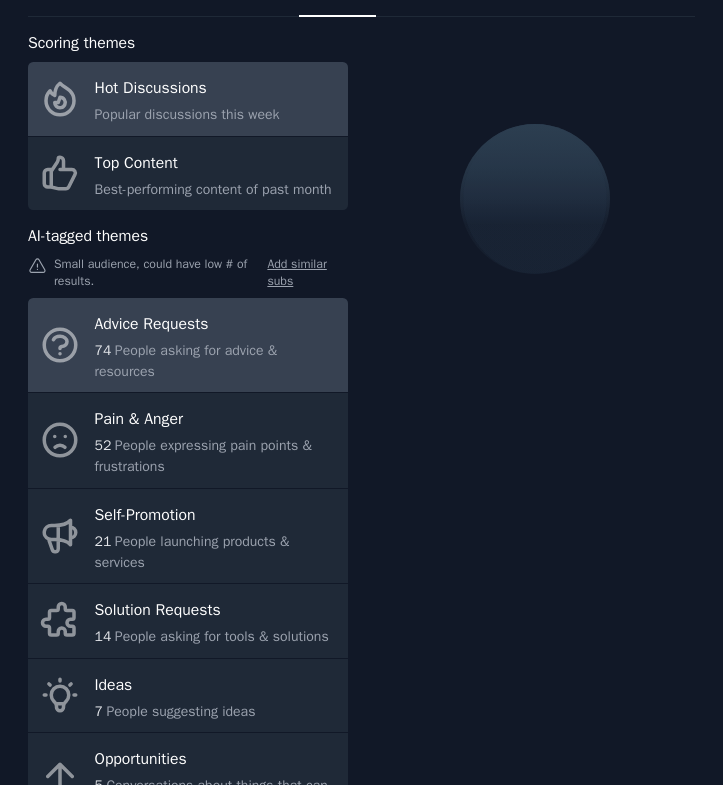 scroll, scrollTop: 90, scrollLeft: 0, axis: vertical 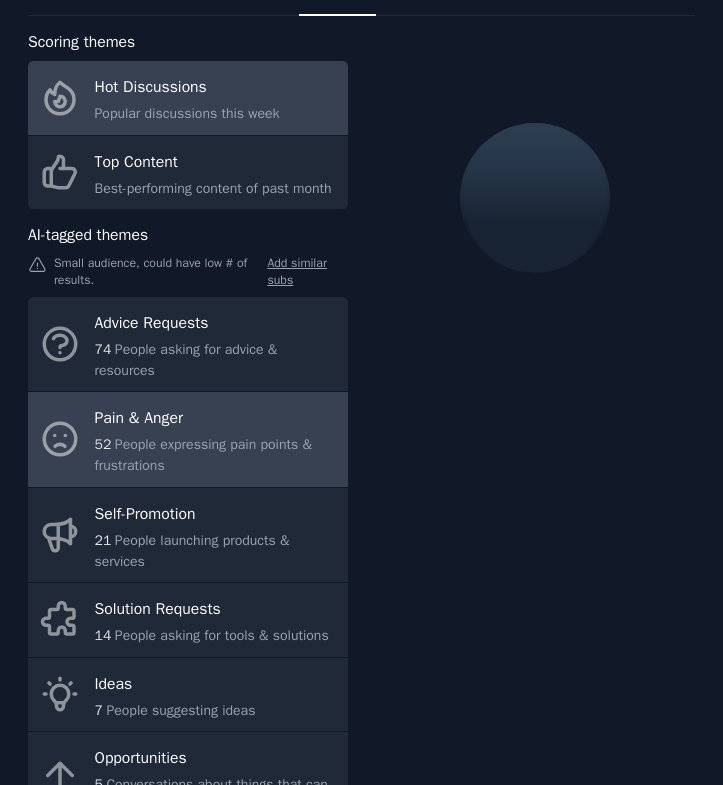 click on "People expressing pain points & frustrations" at bounding box center (203, 455) 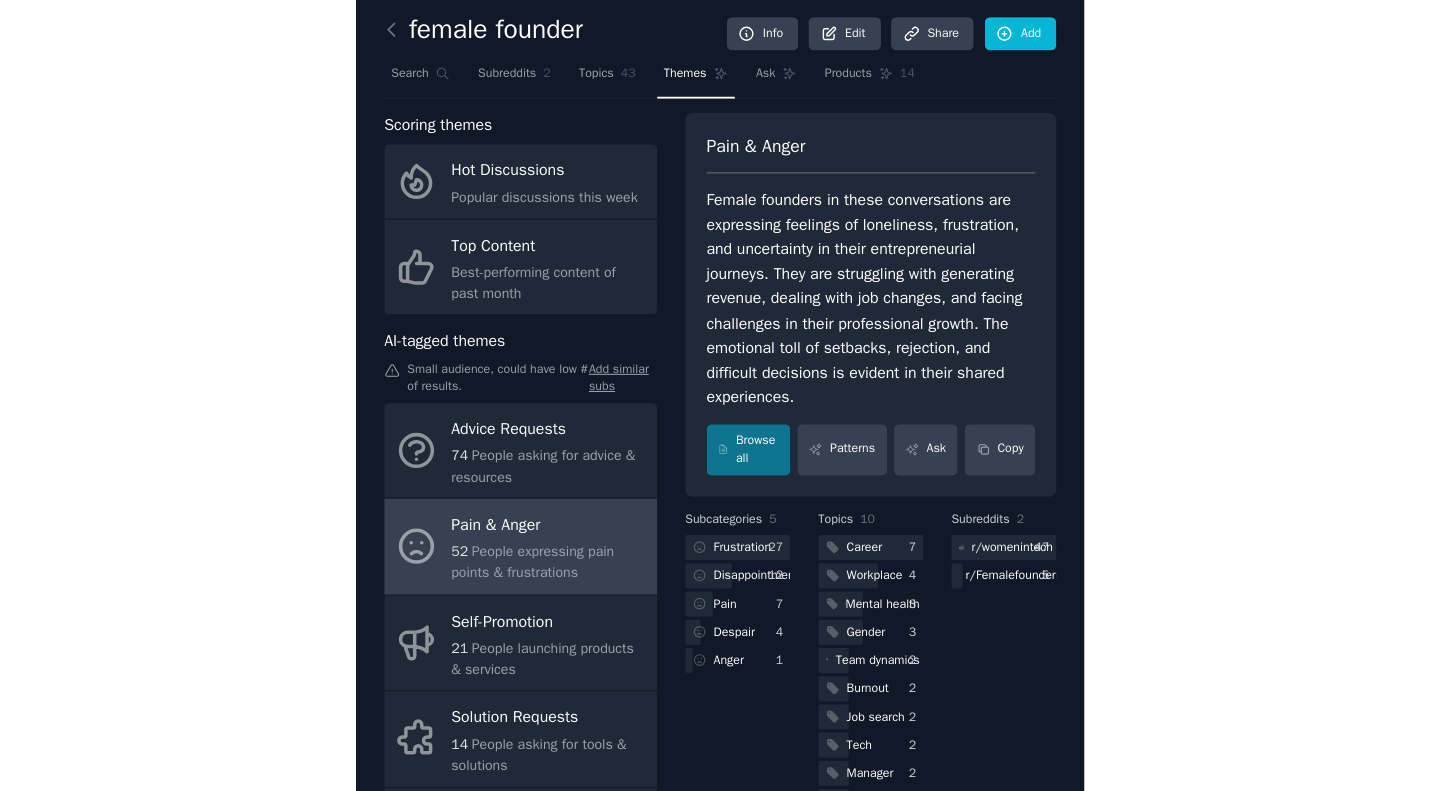 scroll, scrollTop: 0, scrollLeft: 0, axis: both 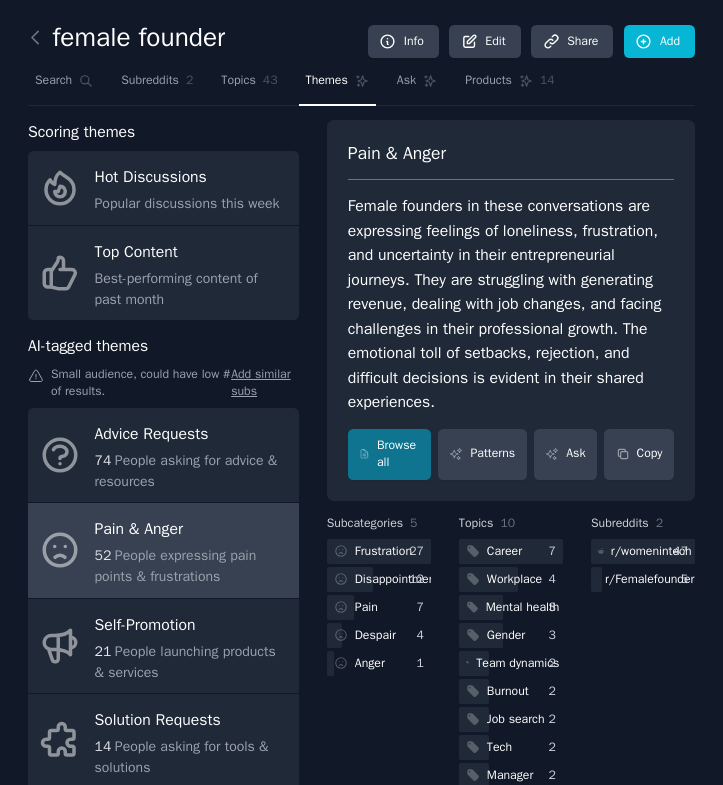 click on "Female founders in these conversations are expressing feelings of loneliness, frustration, and uncertainty in their entrepreneurial journeys. They are struggling with generating revenue, dealing with job changes, and facing challenges in their professional growth. The emotional toll of setbacks, rejection, and difficult decisions is evident in their shared experiences." at bounding box center [511, 304] 